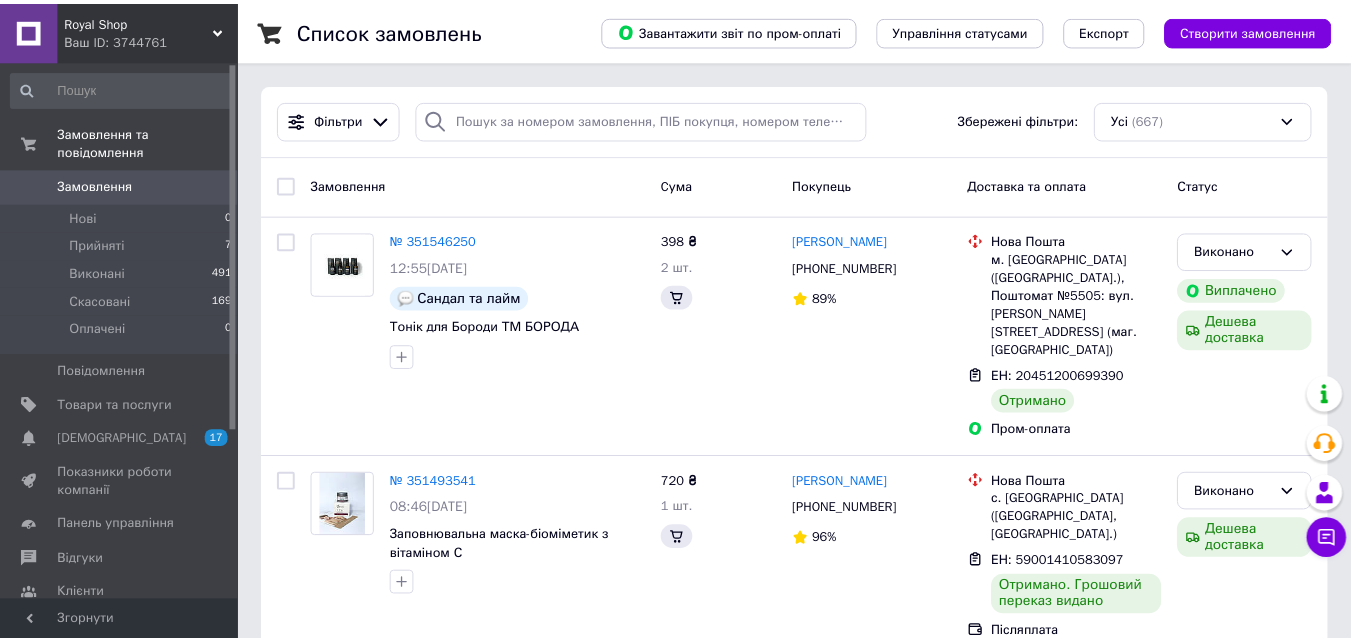 scroll, scrollTop: 0, scrollLeft: 0, axis: both 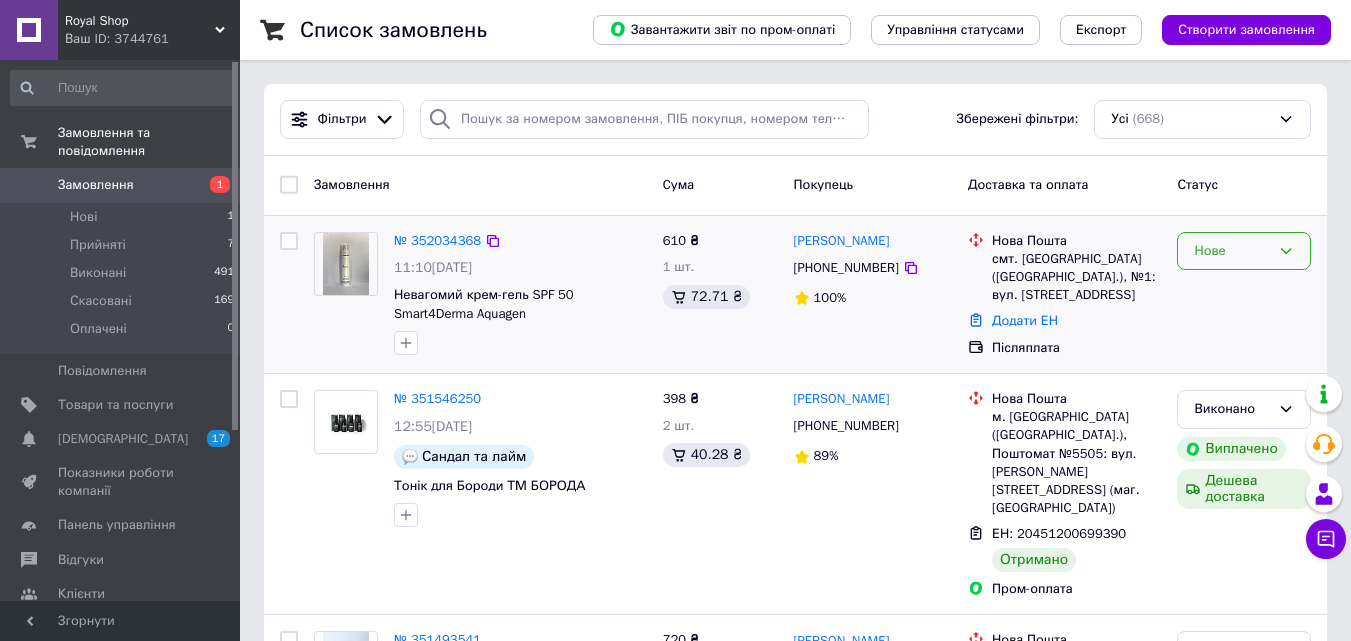 click on "Нове" at bounding box center (1232, 251) 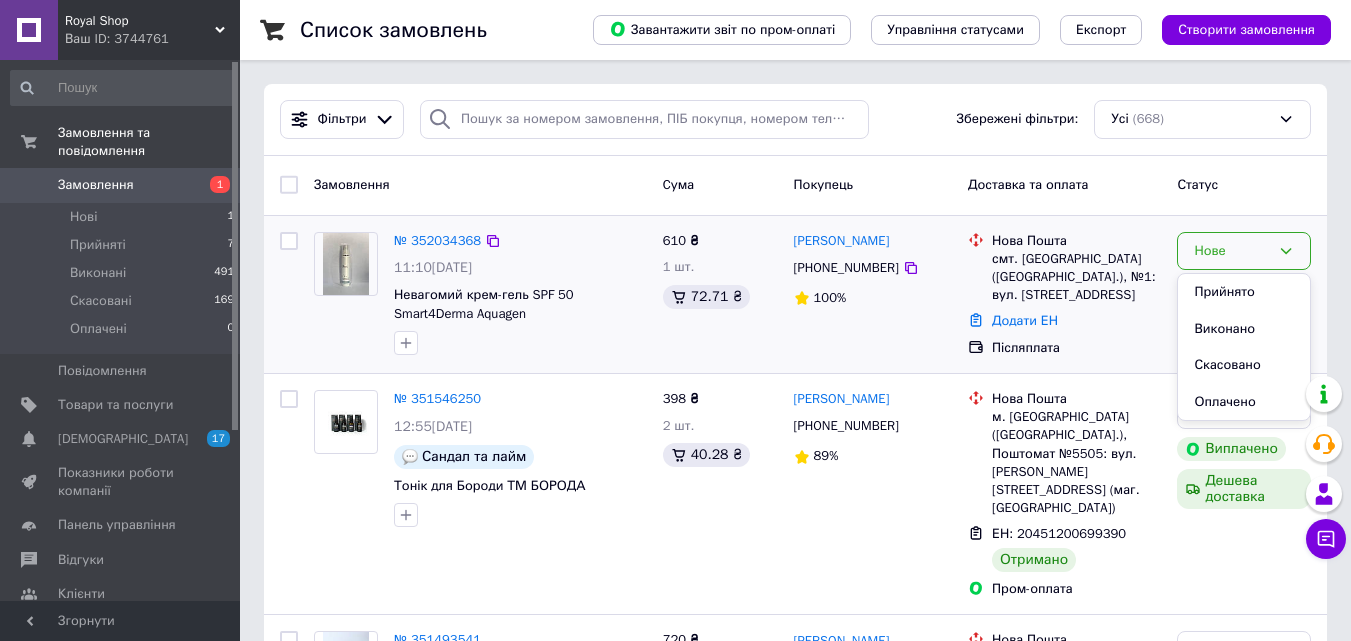 click on "Прийнято" at bounding box center (1244, 292) 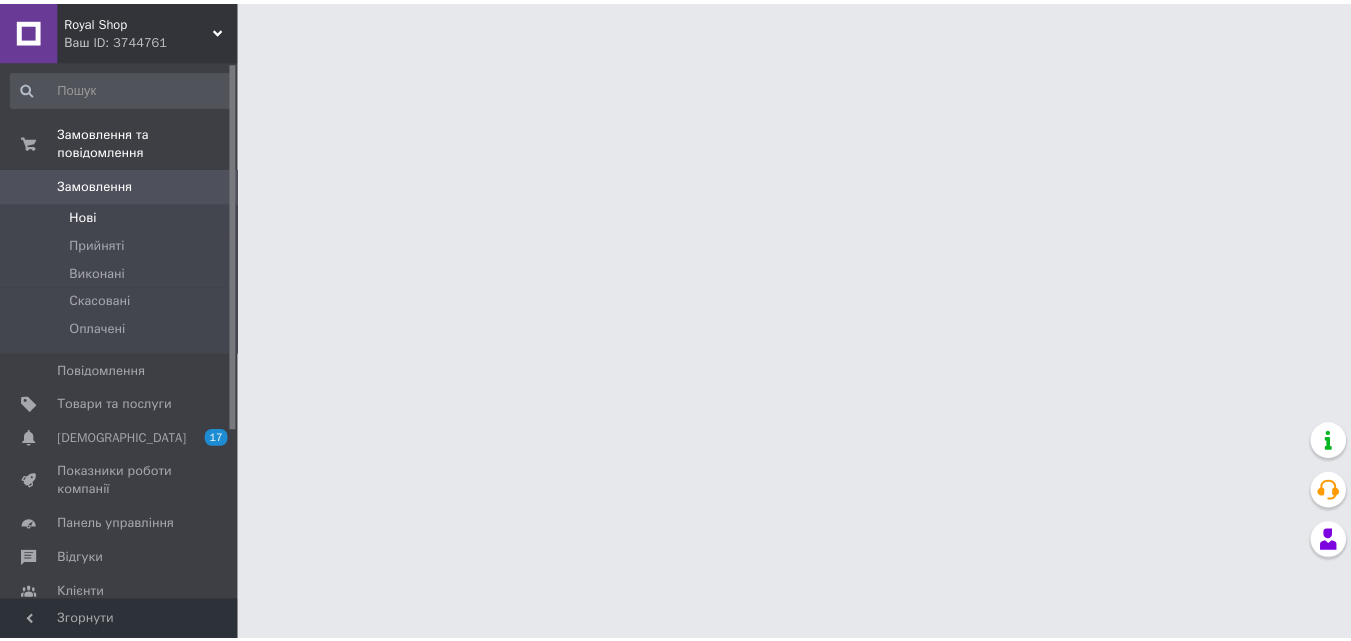 scroll, scrollTop: 0, scrollLeft: 0, axis: both 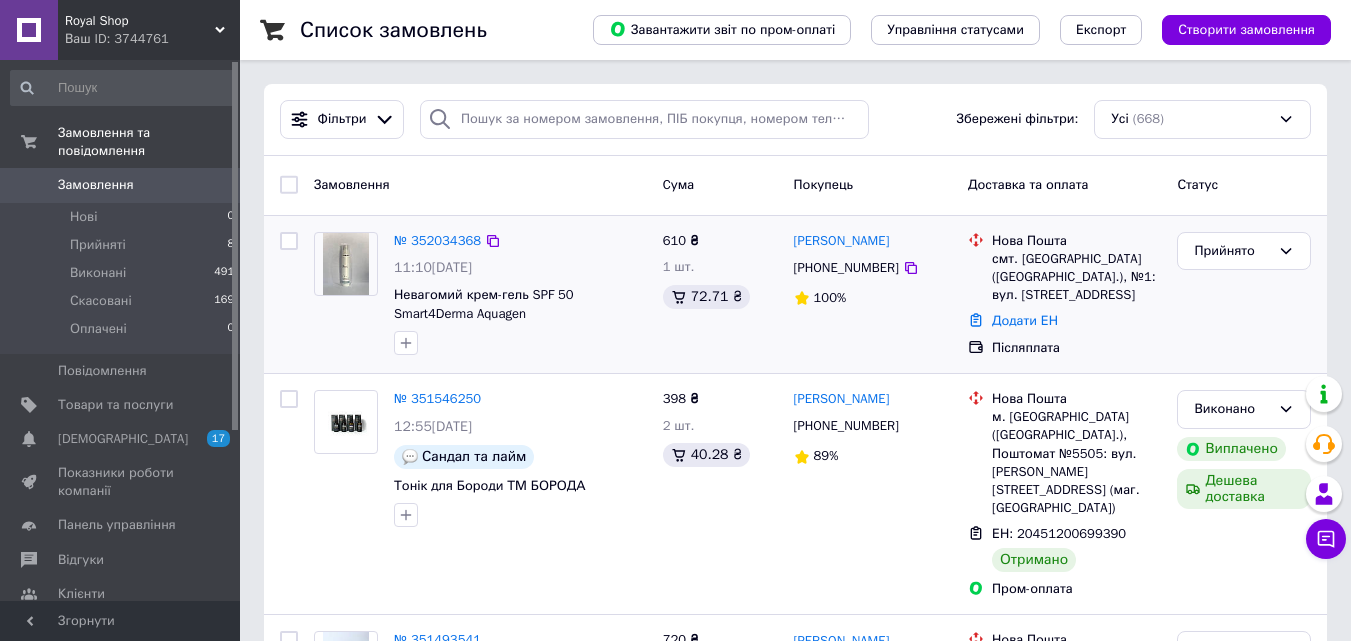 click on "№ 352034368" at bounding box center (437, 241) 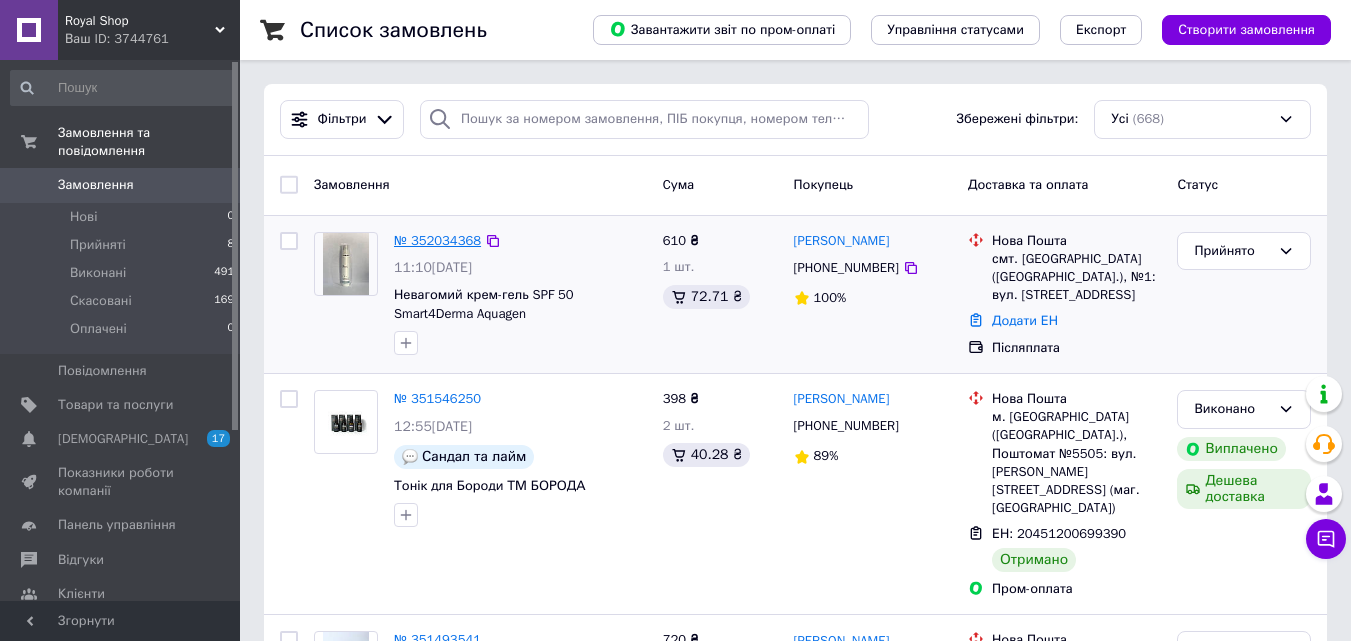 click on "№ 352034368" at bounding box center [437, 240] 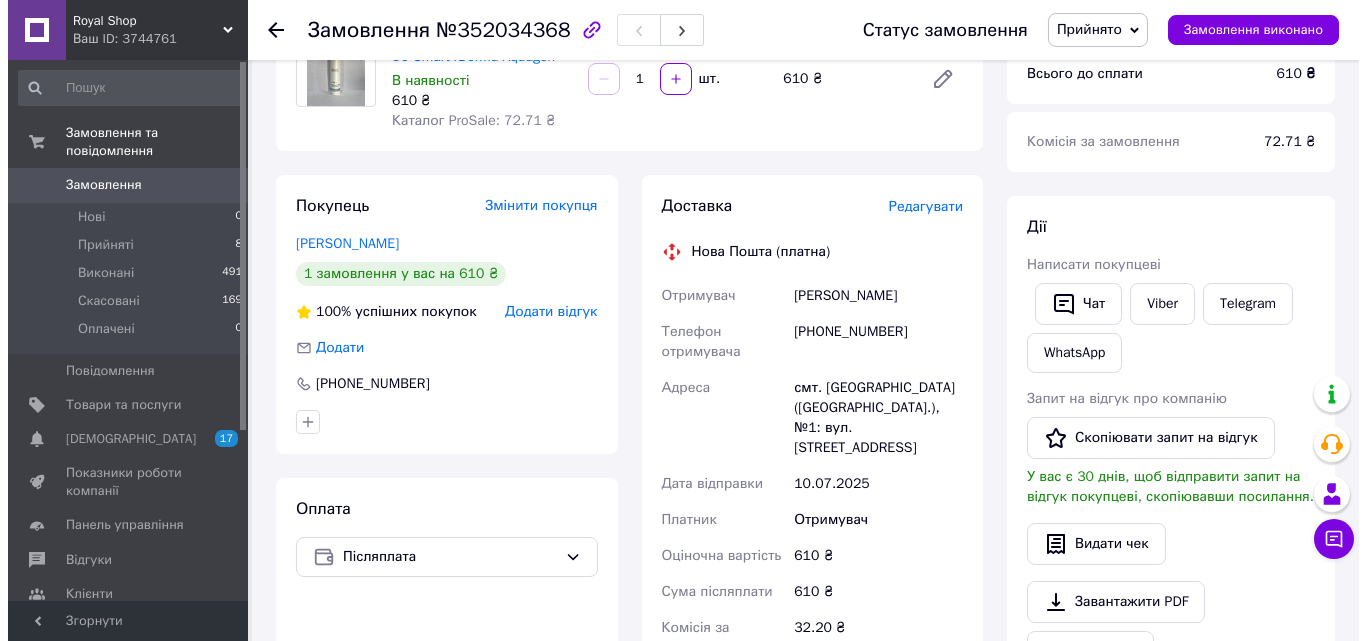 scroll, scrollTop: 200, scrollLeft: 0, axis: vertical 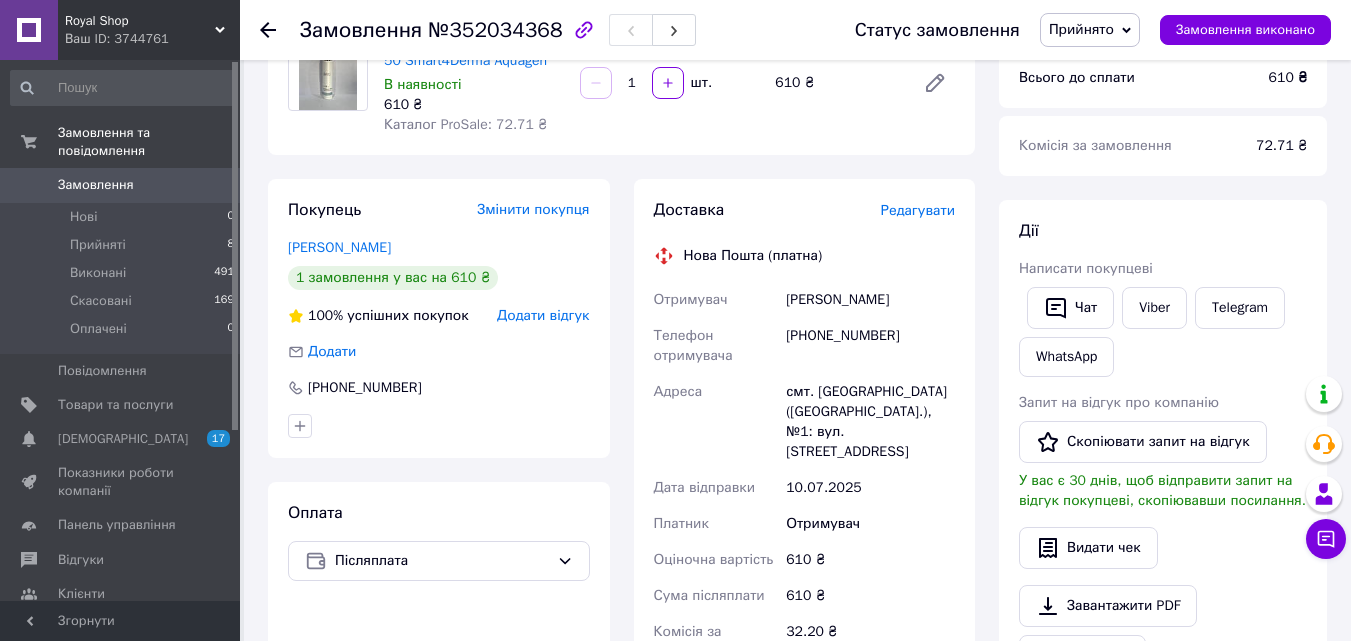 click on "Редагувати" at bounding box center [918, 210] 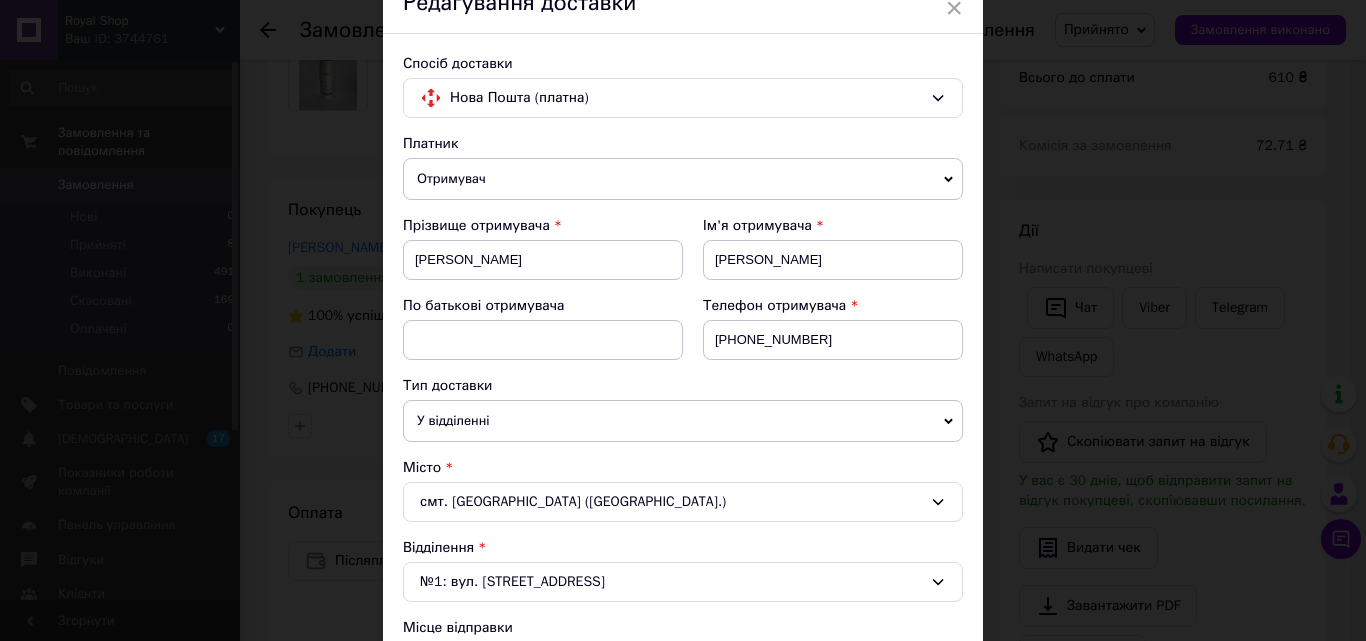 scroll, scrollTop: 200, scrollLeft: 0, axis: vertical 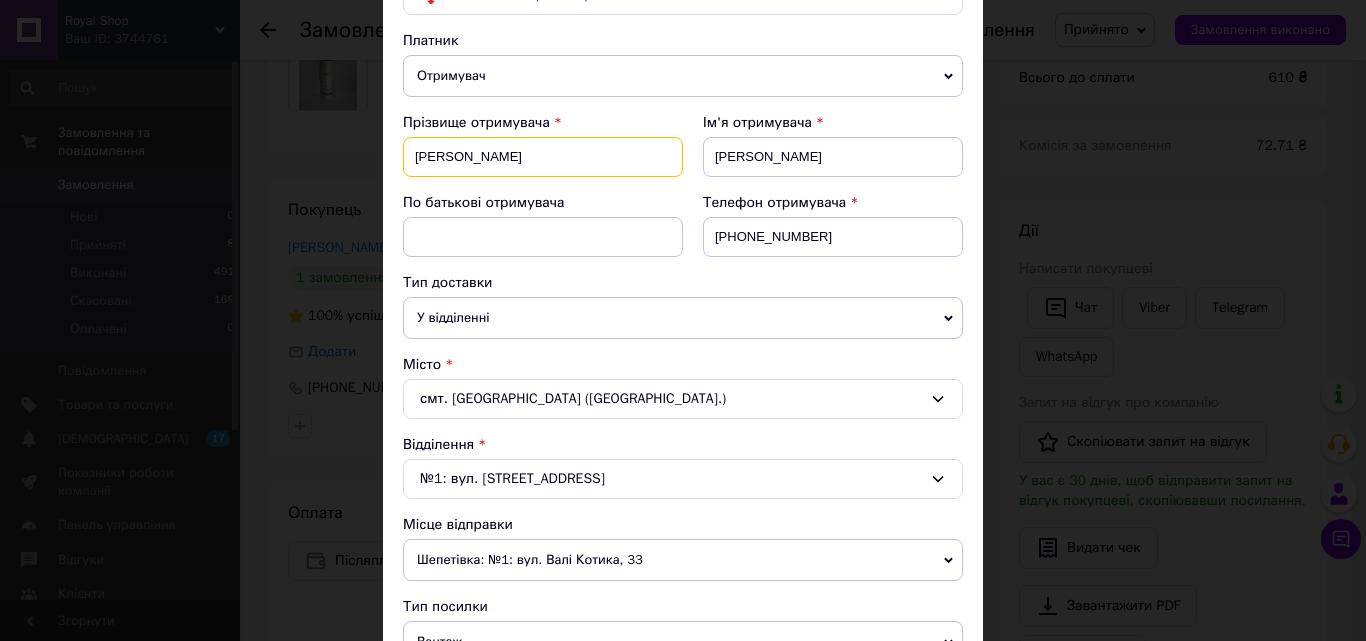drag, startPoint x: 490, startPoint y: 150, endPoint x: 400, endPoint y: 156, distance: 90.199776 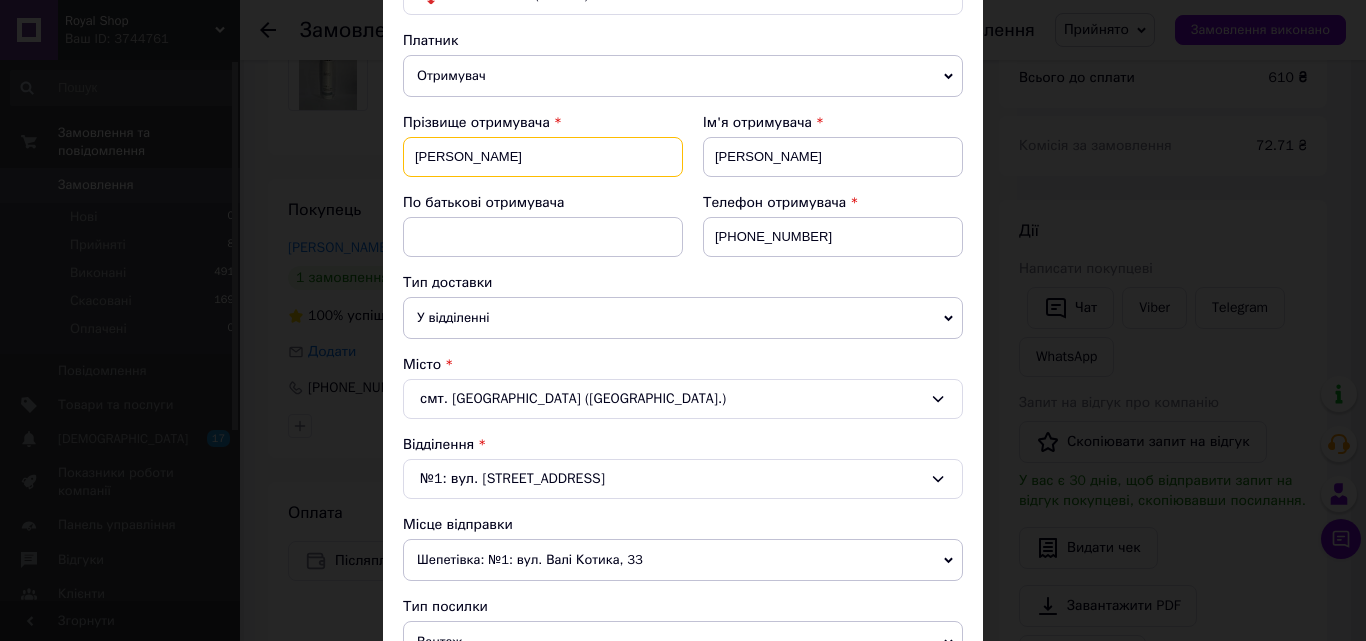 click on "кіженцев" at bounding box center [543, 157] 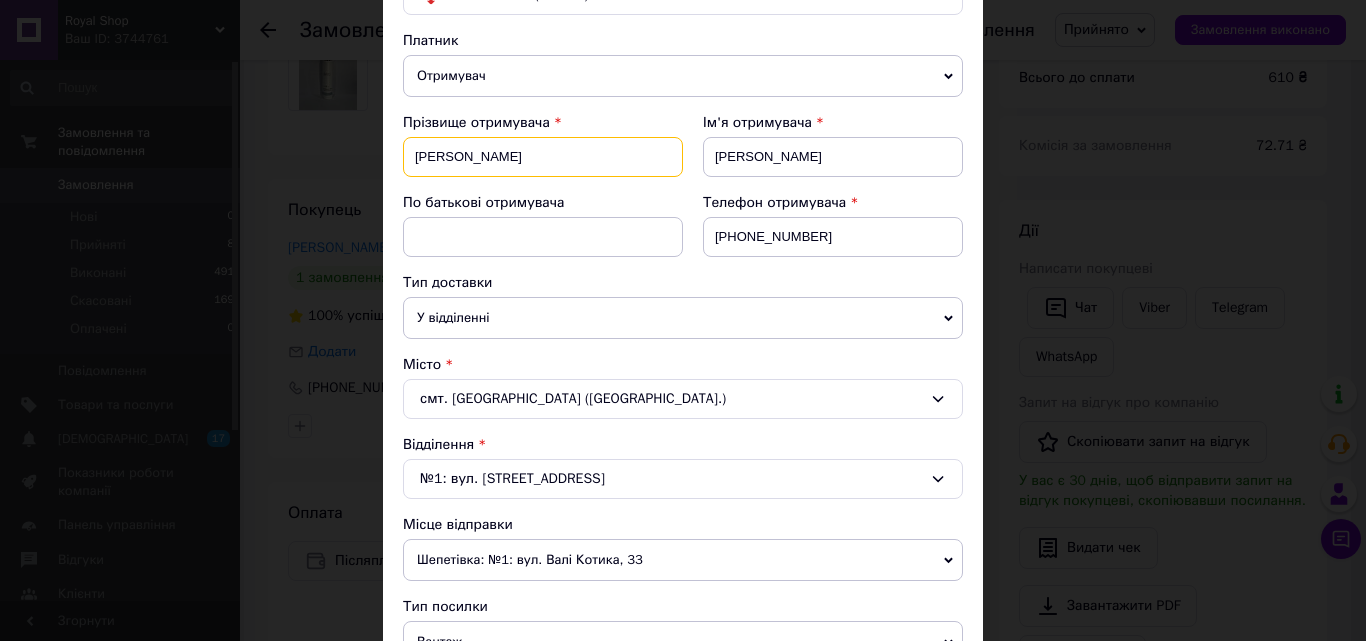 click on "кіженцев" at bounding box center [543, 157] 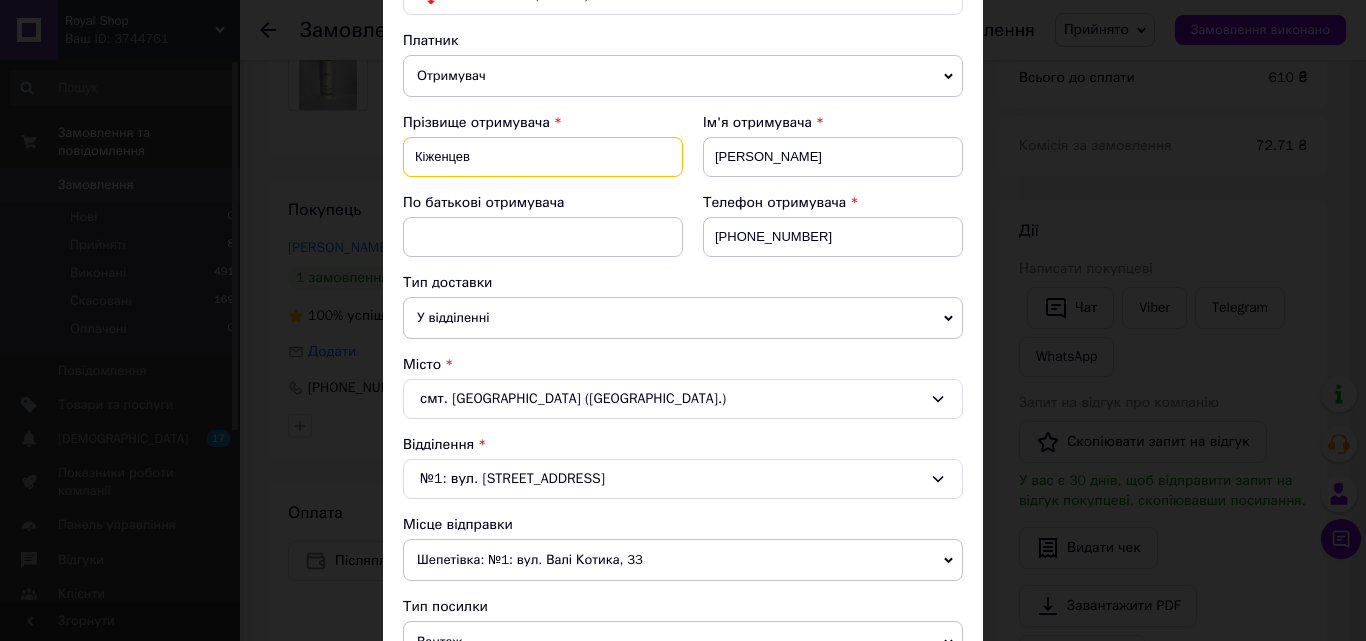 click on "Кіженцев" at bounding box center (543, 157) 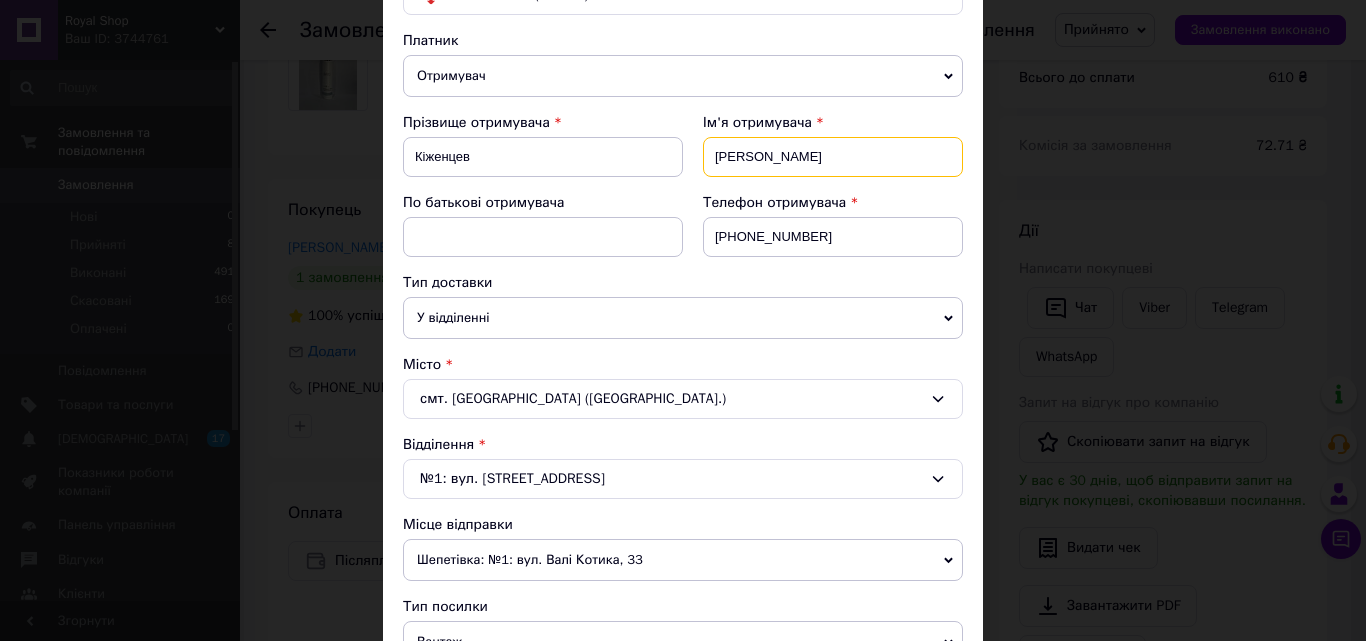 drag, startPoint x: 791, startPoint y: 153, endPoint x: 706, endPoint y: 158, distance: 85.146935 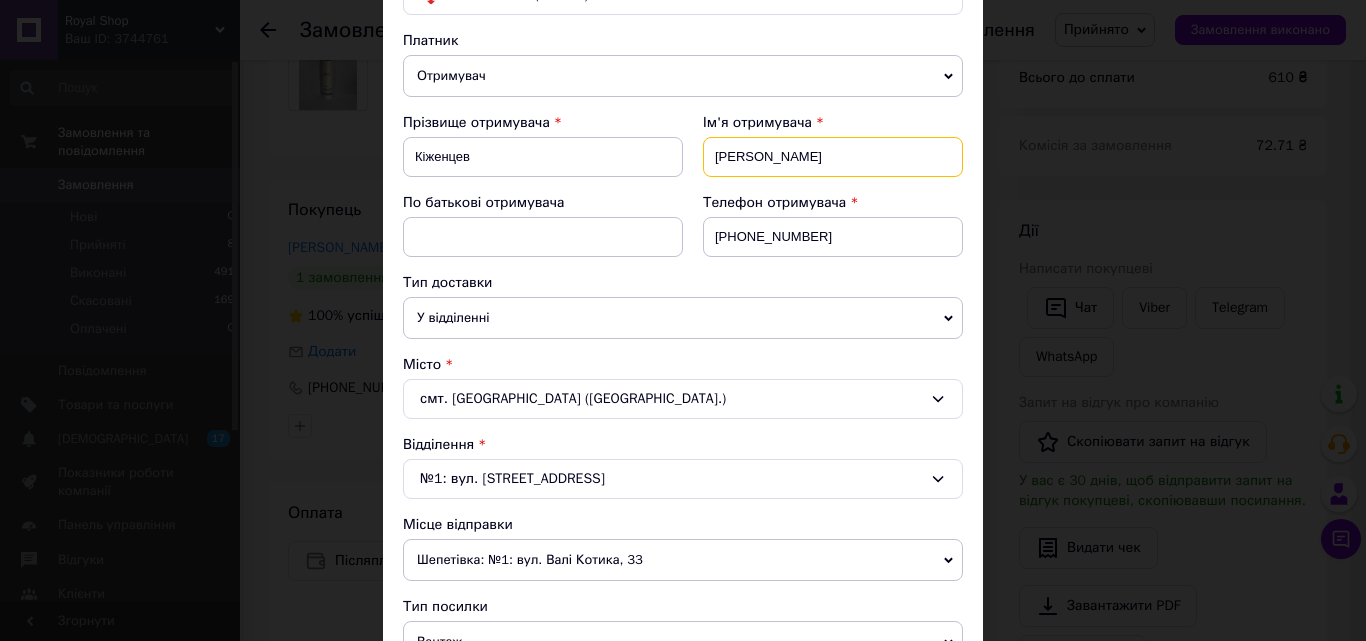 type on "Валерій" 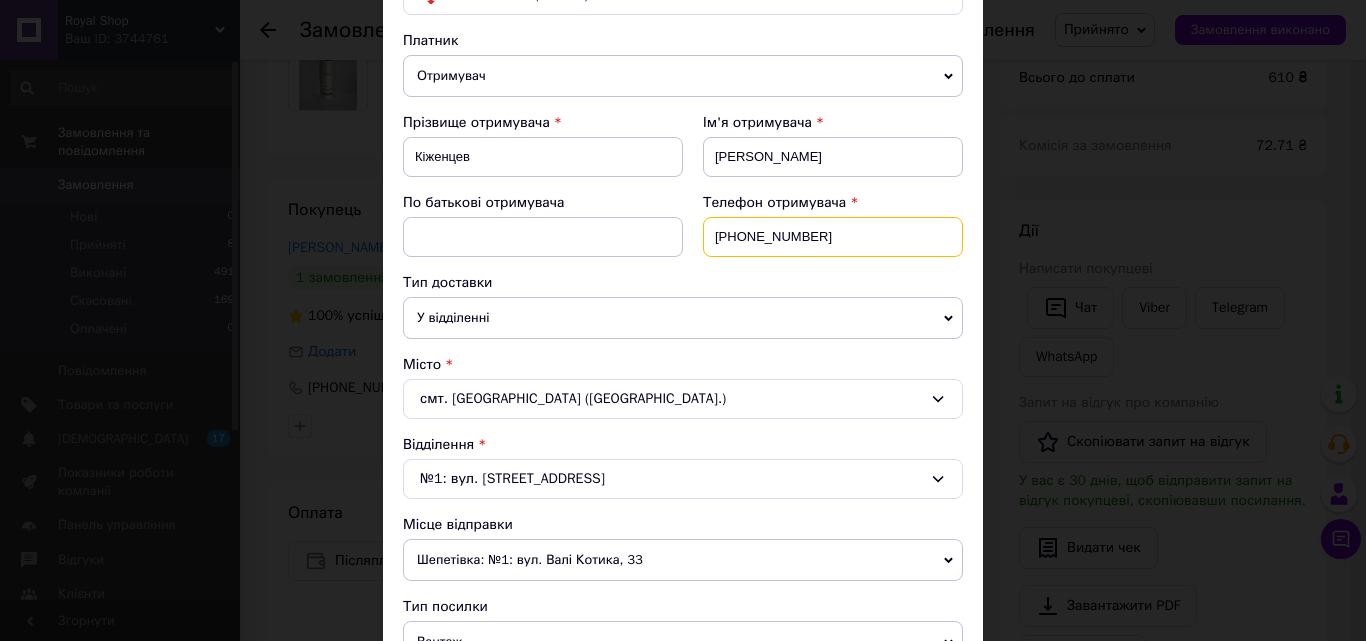 drag, startPoint x: 782, startPoint y: 229, endPoint x: 739, endPoint y: 232, distance: 43.104523 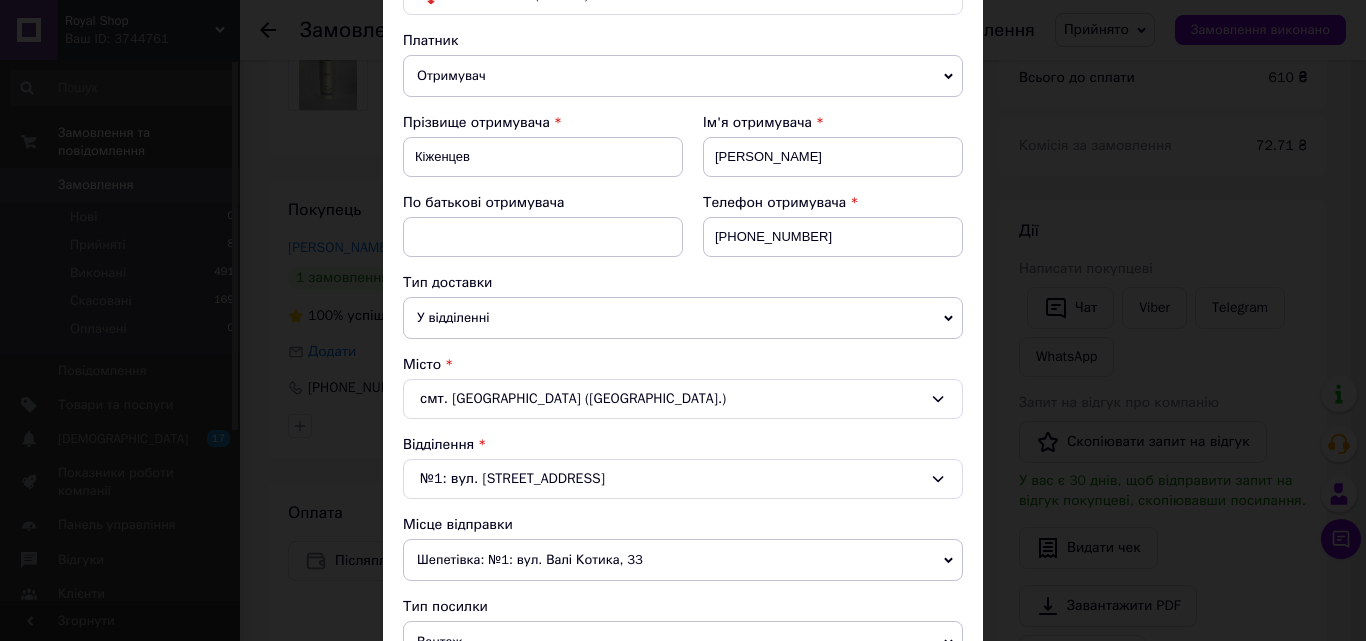 click on "У відділенні" at bounding box center [683, 318] 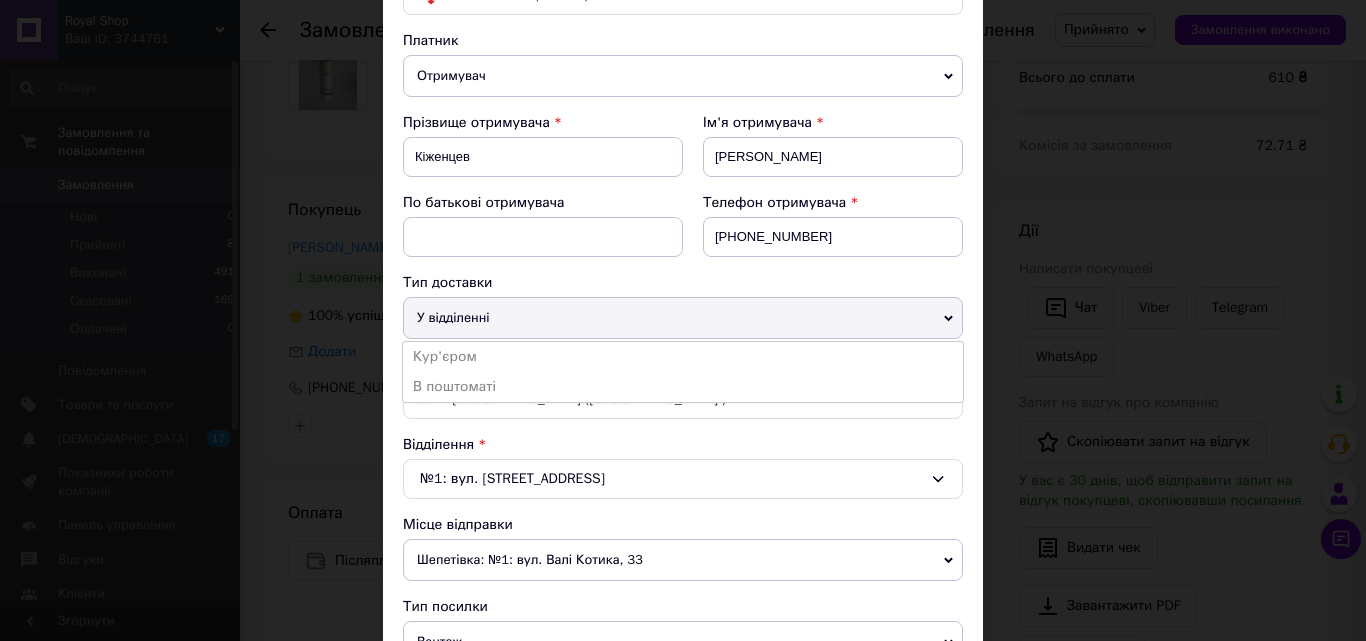 click on "У відділенні" at bounding box center (683, 318) 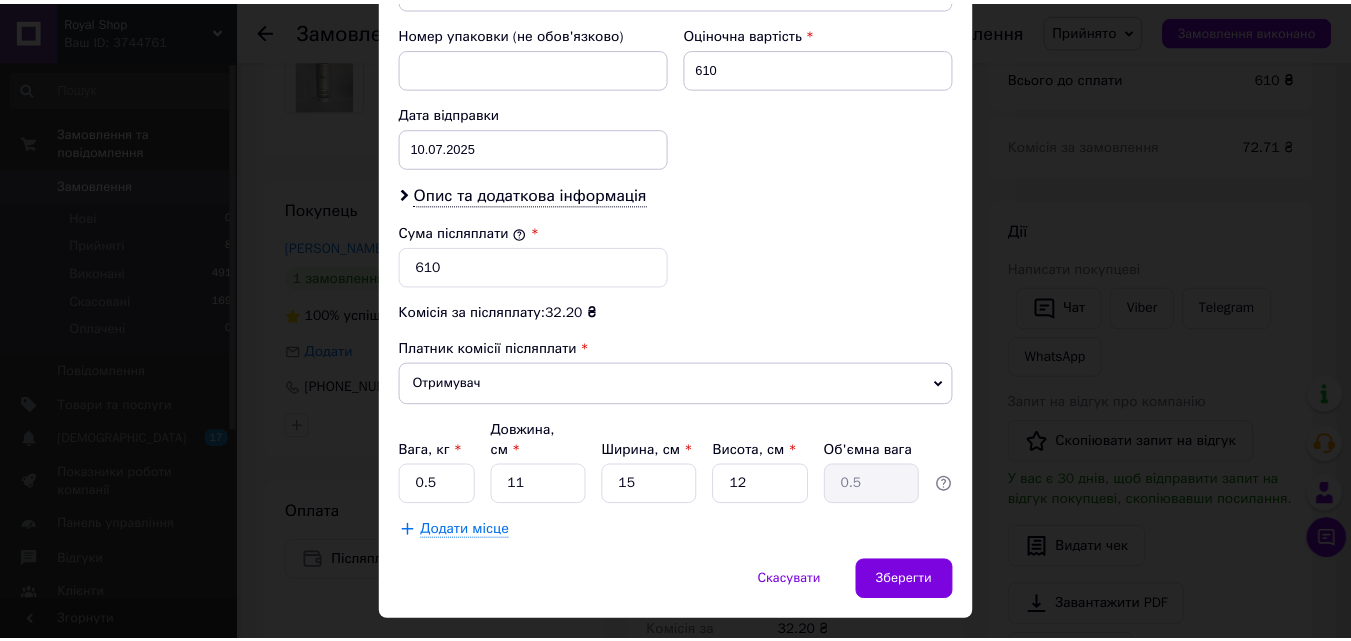 scroll, scrollTop: 885, scrollLeft: 0, axis: vertical 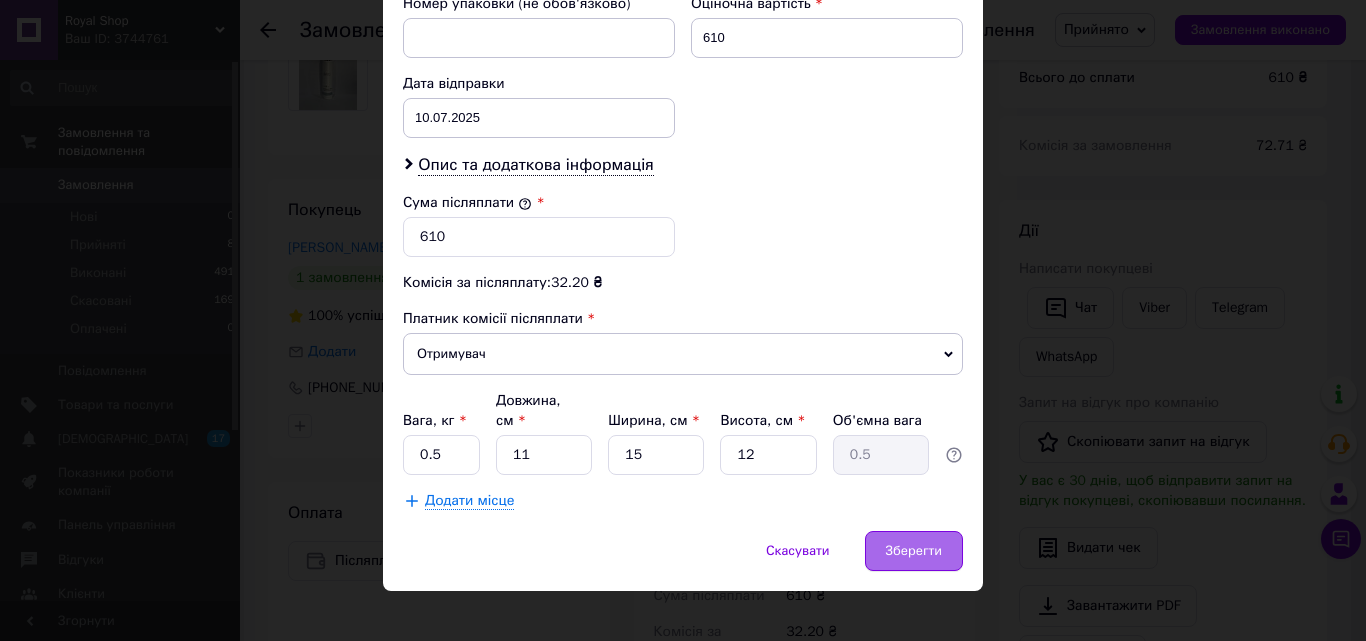 click on "Зберегти" at bounding box center (914, 551) 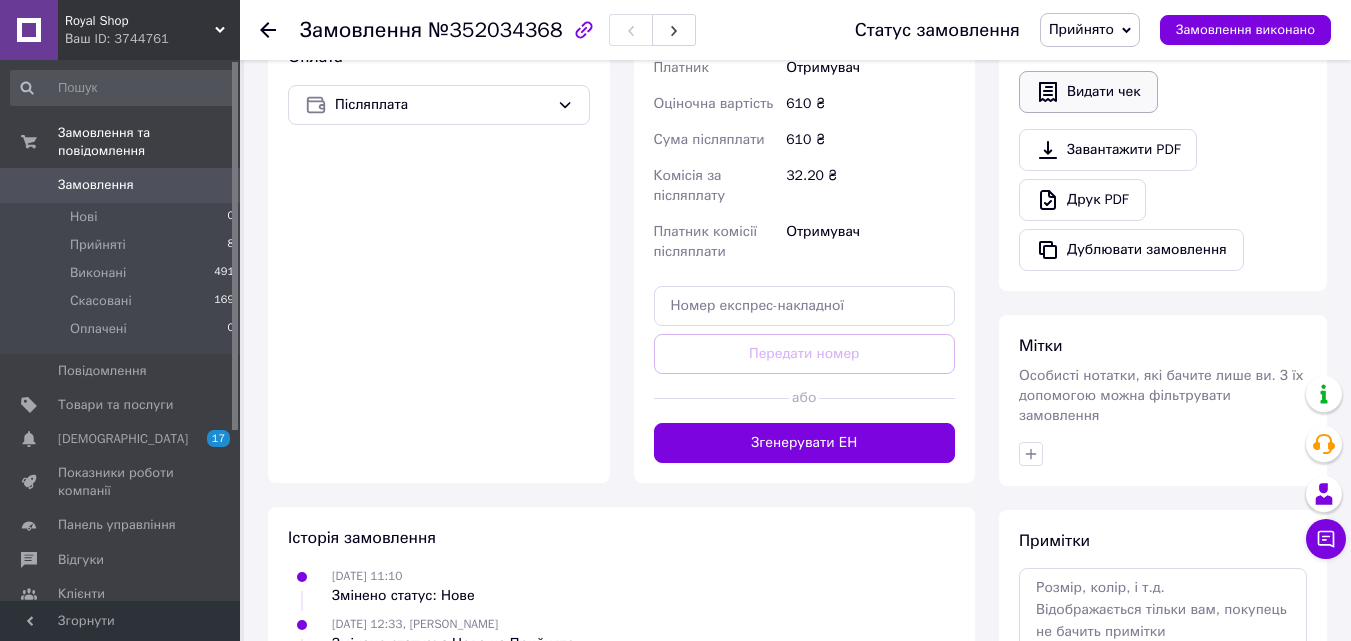 scroll, scrollTop: 900, scrollLeft: 0, axis: vertical 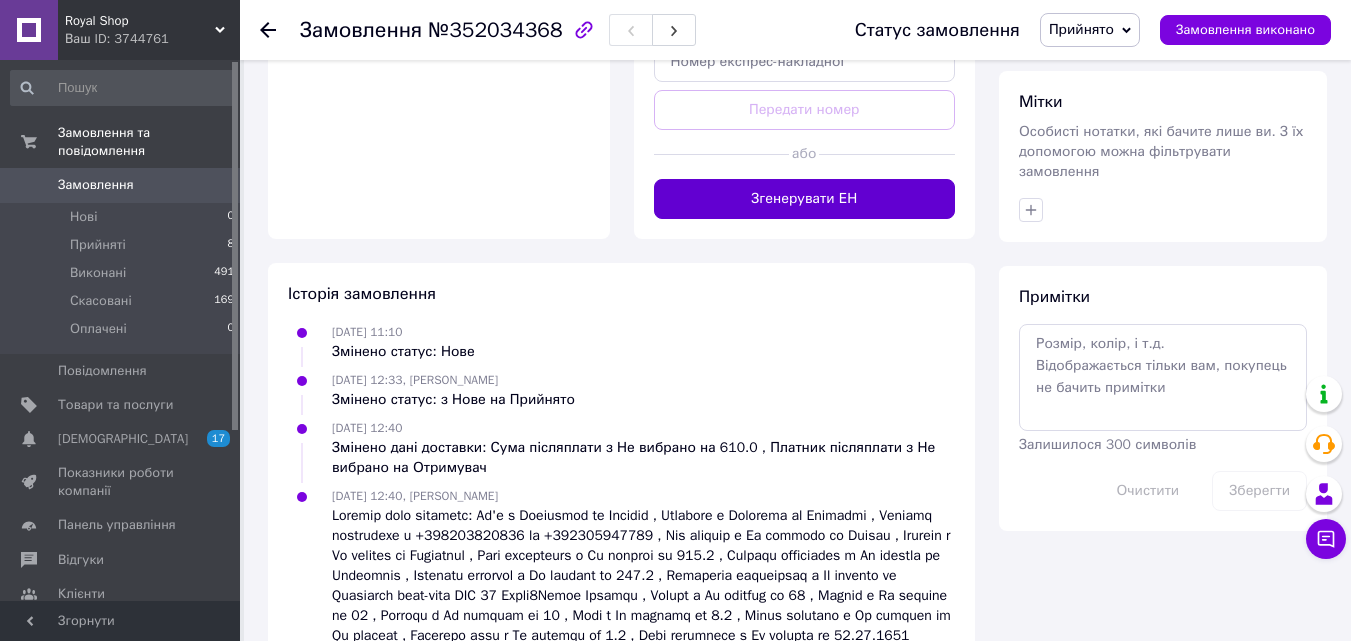 click on "Згенерувати ЕН" at bounding box center [805, 199] 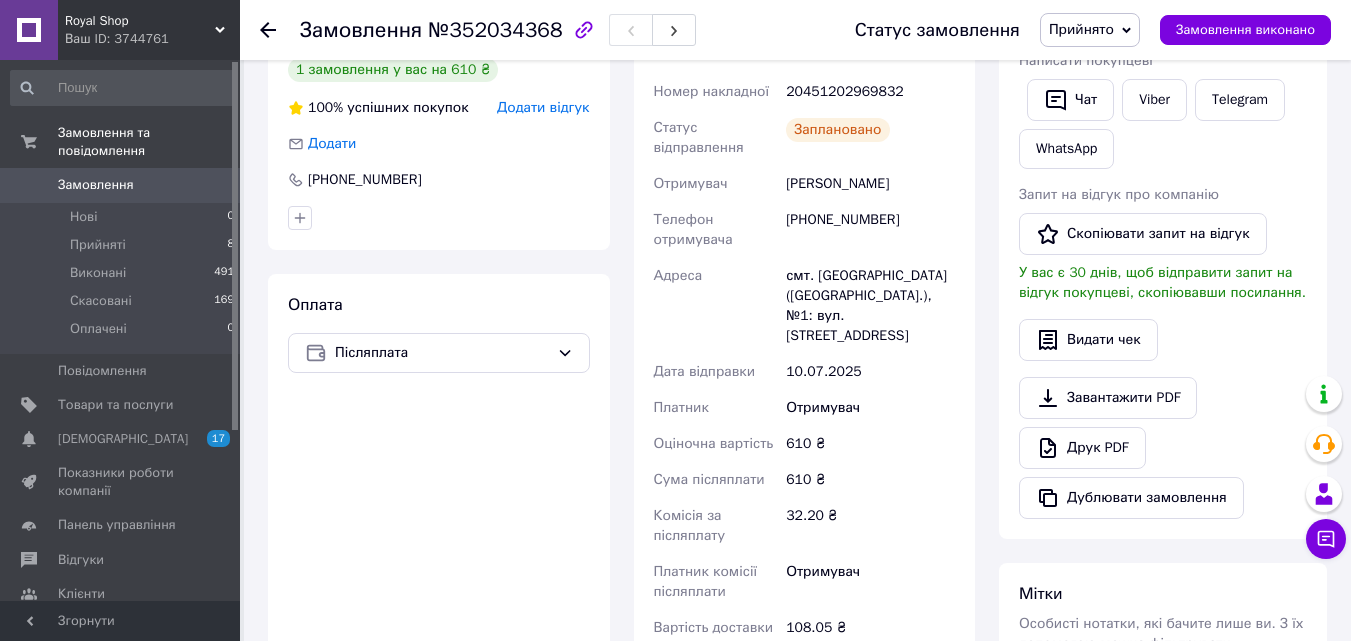 scroll, scrollTop: 0, scrollLeft: 0, axis: both 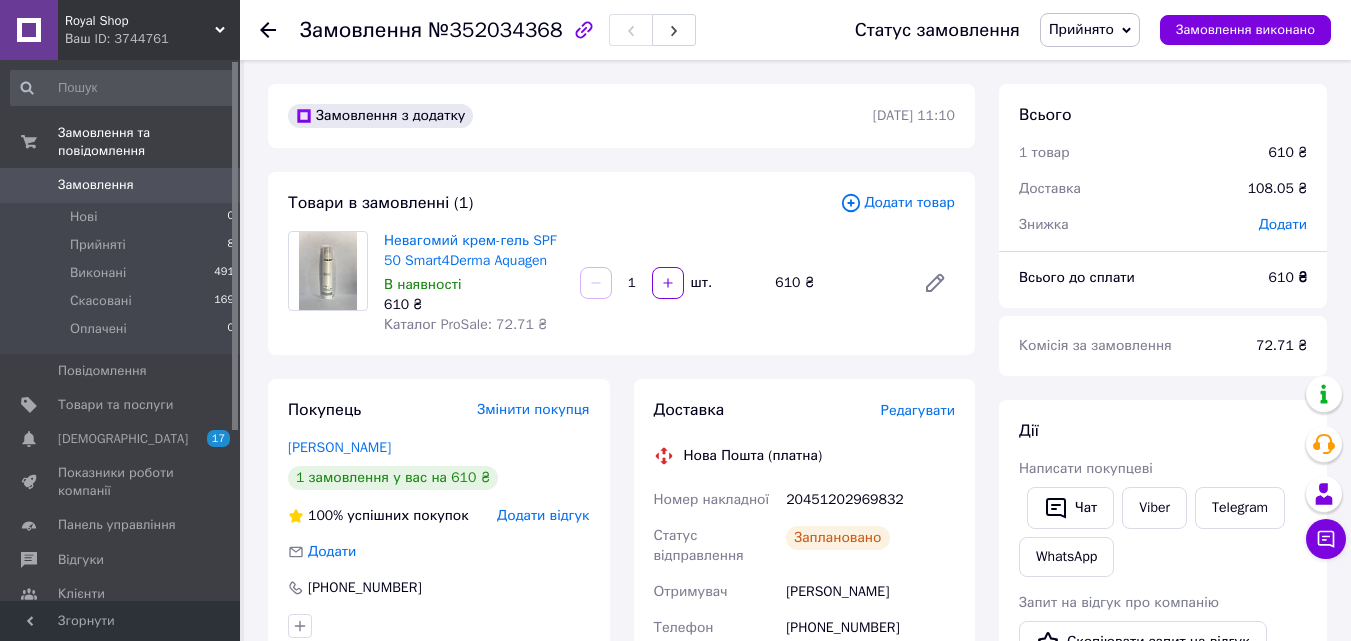 click 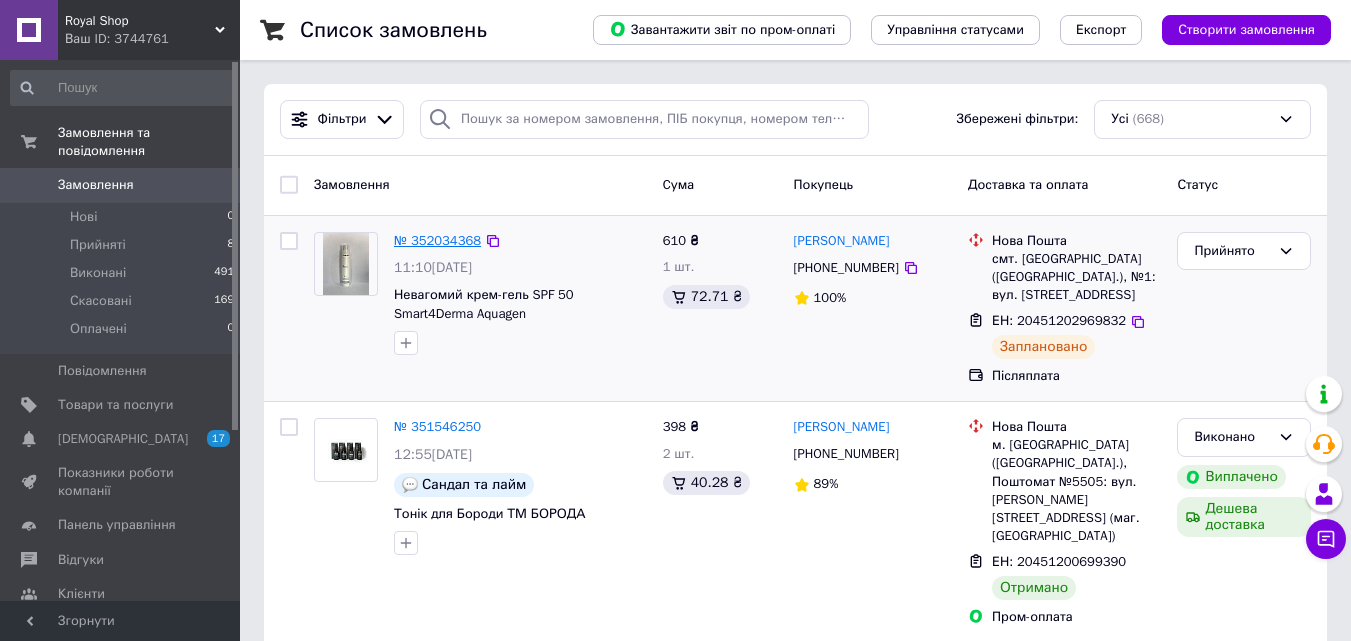 click on "№ 352034368" at bounding box center [437, 240] 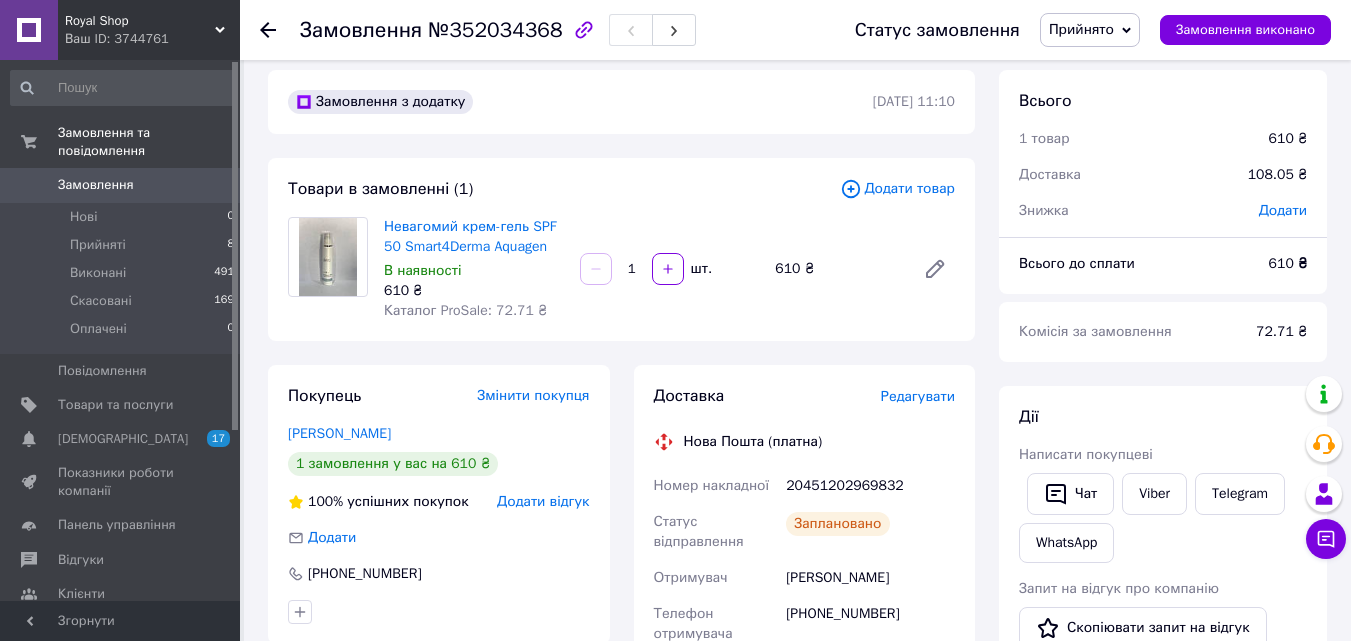 scroll, scrollTop: 100, scrollLeft: 0, axis: vertical 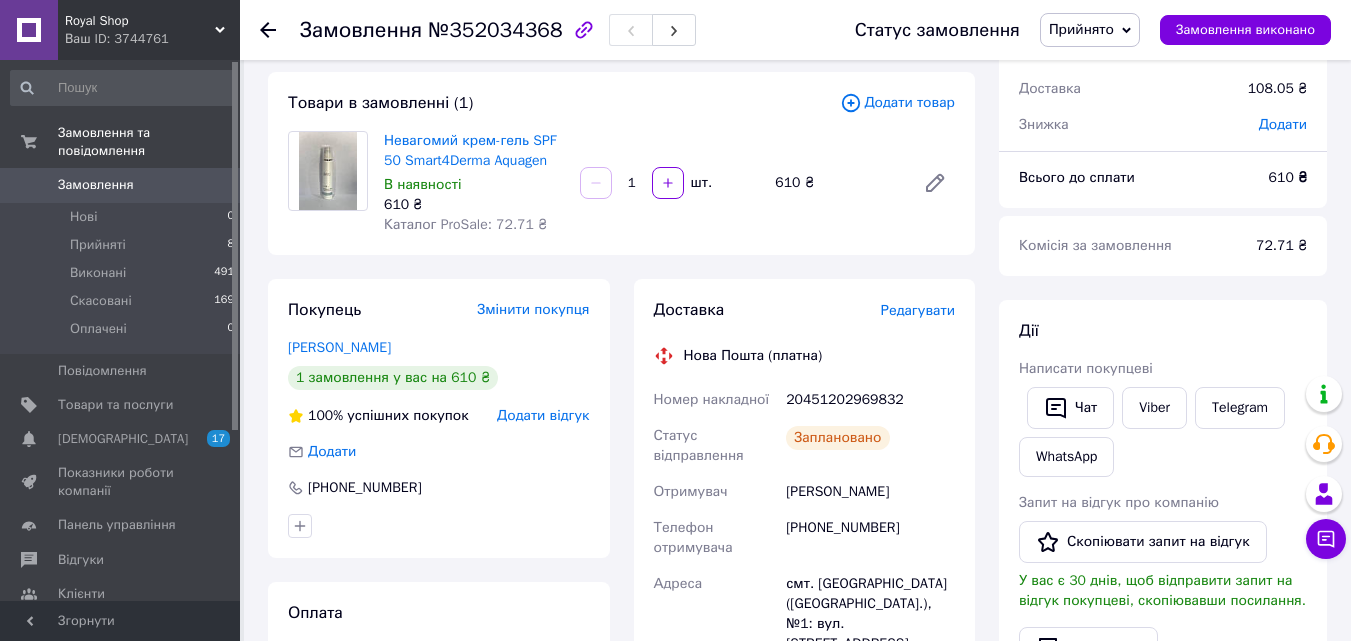 click on "Замовлення №352034368 Статус замовлення Прийнято Виконано Скасовано Оплачено Замовлення виконано" at bounding box center [795, 30] 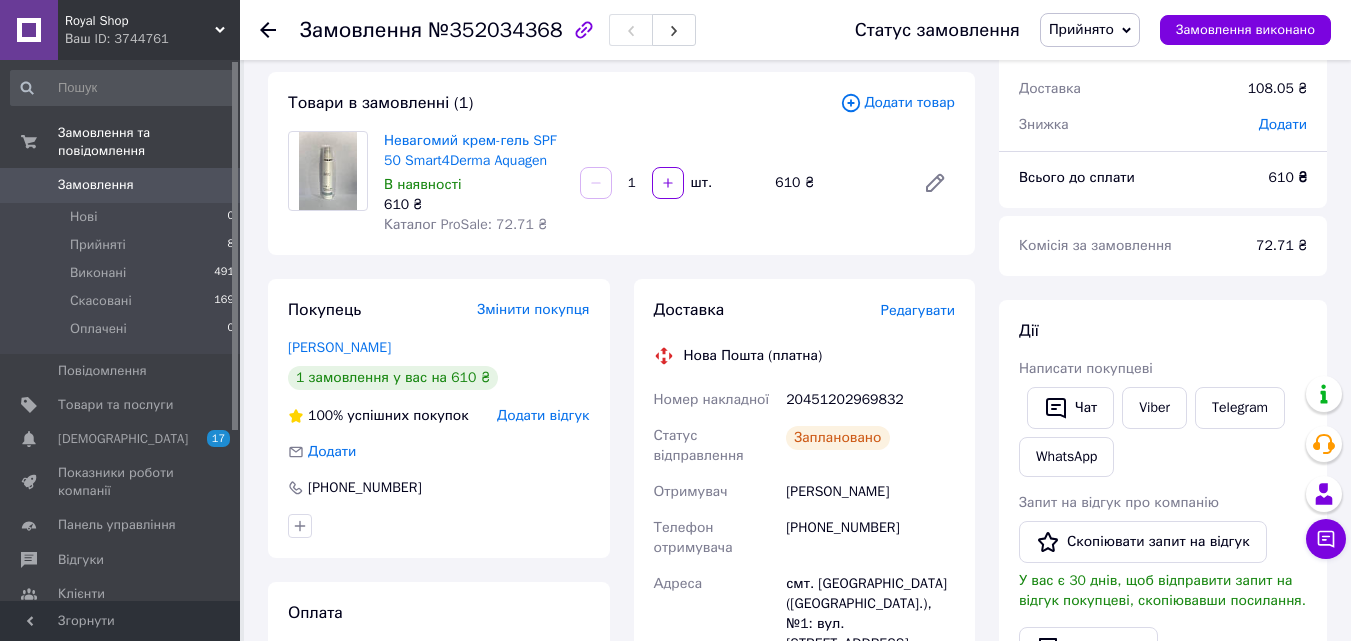click on "Замовлення №352034368 Статус замовлення Прийнято Виконано Скасовано Оплачено Замовлення виконано" at bounding box center [795, 30] 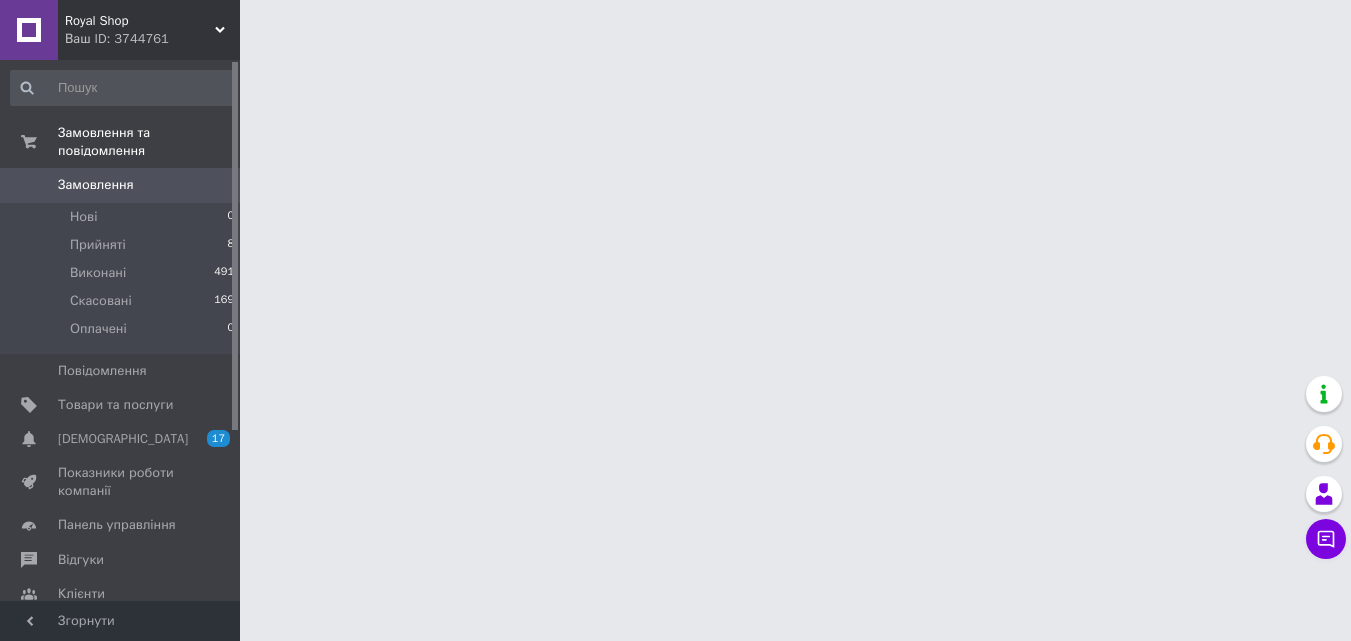 scroll, scrollTop: 0, scrollLeft: 0, axis: both 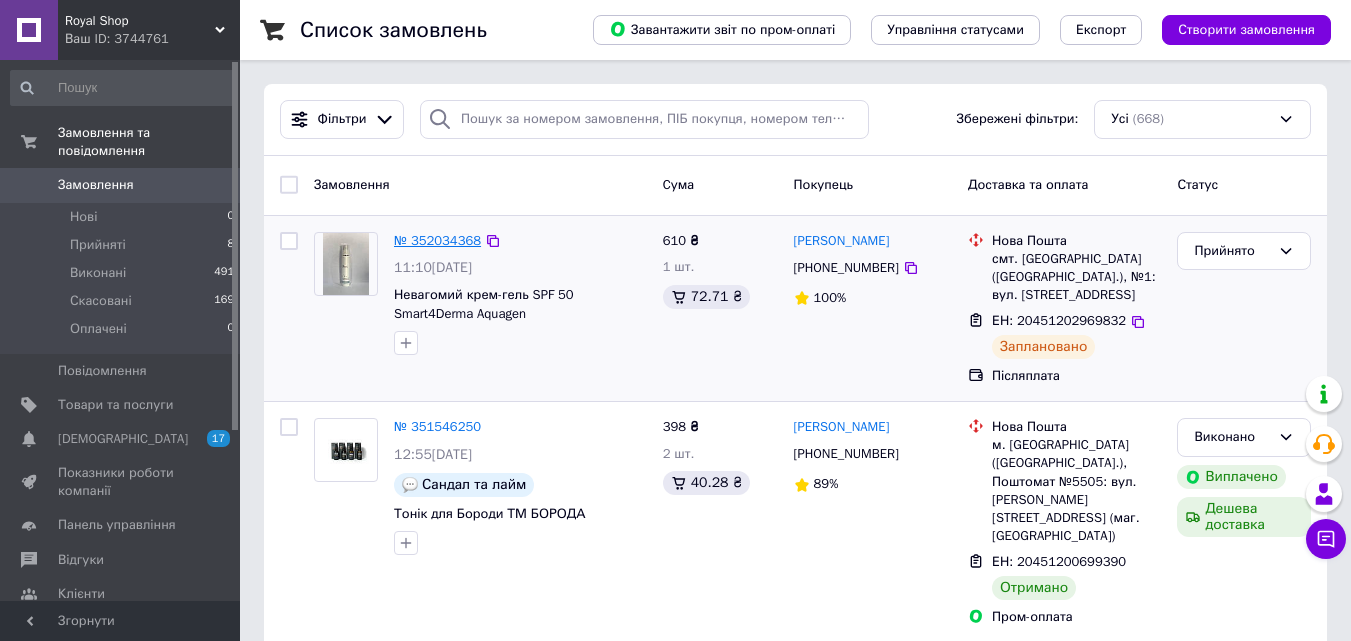 click on "№ 352034368" at bounding box center (437, 240) 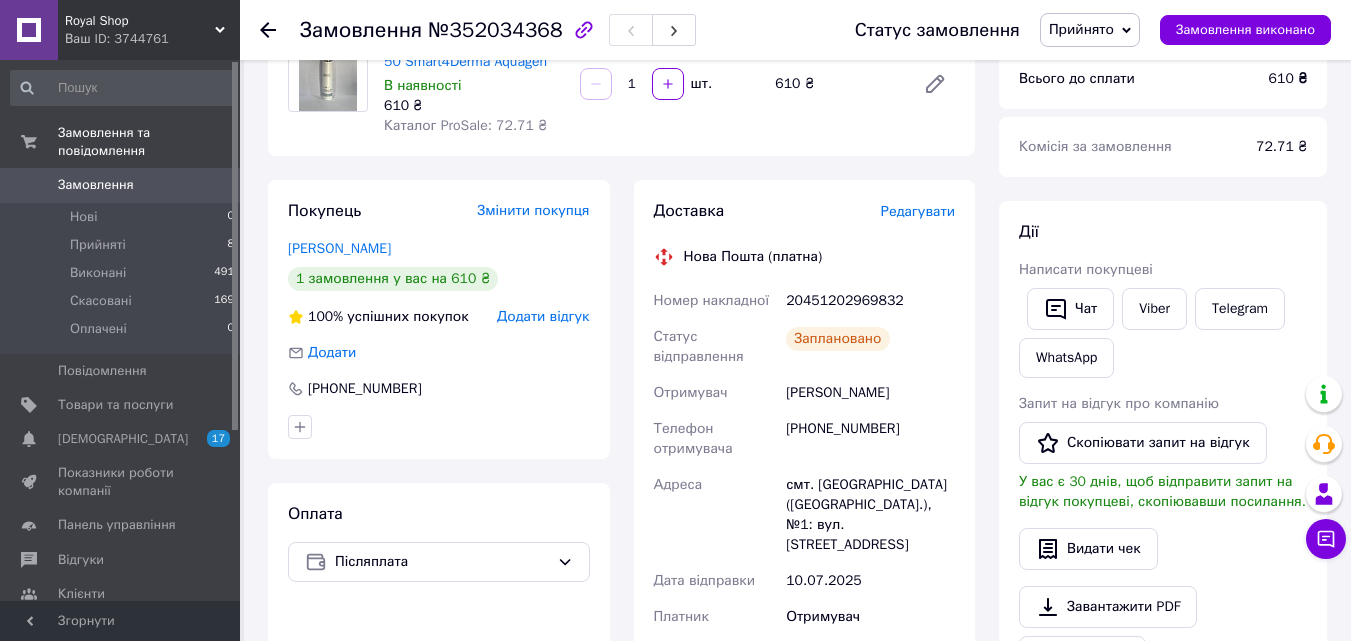 scroll, scrollTop: 8, scrollLeft: 0, axis: vertical 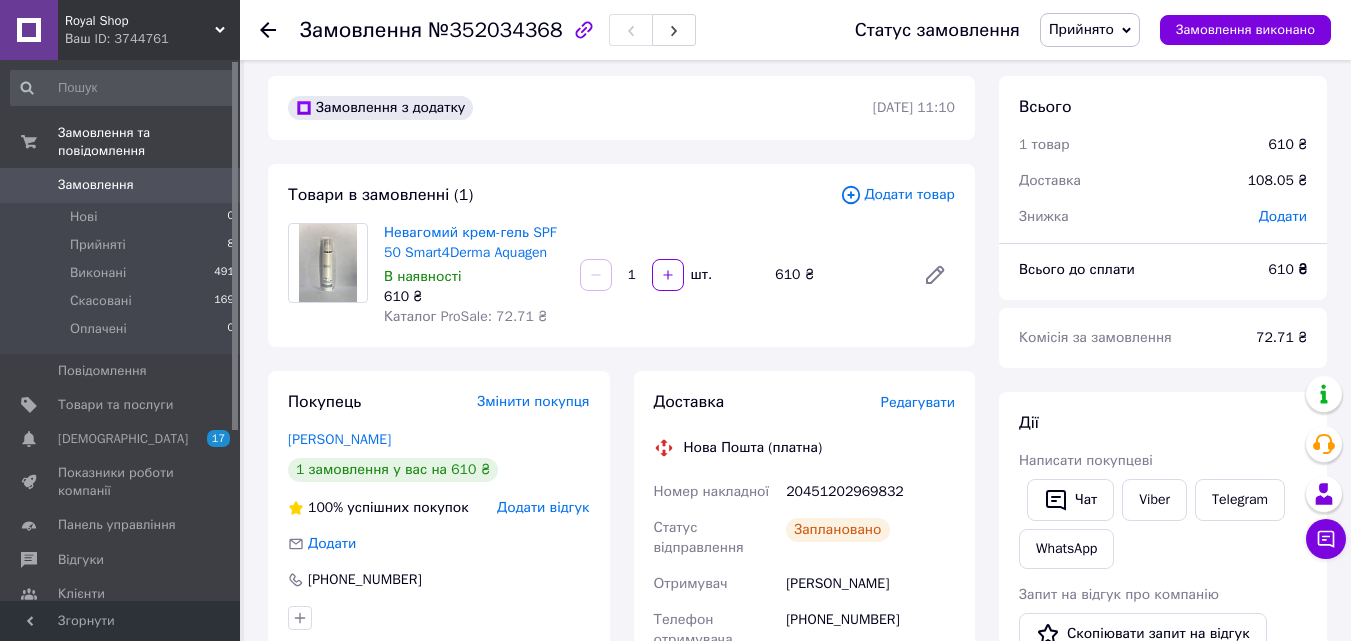 click 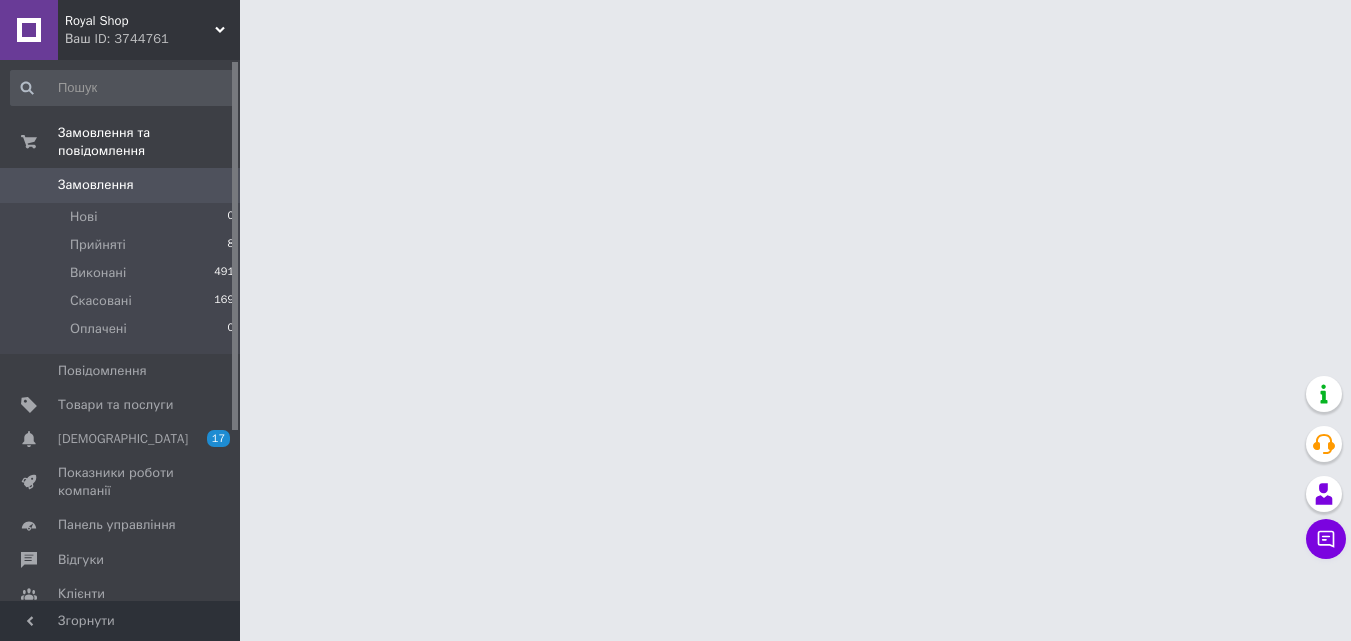 scroll, scrollTop: 0, scrollLeft: 0, axis: both 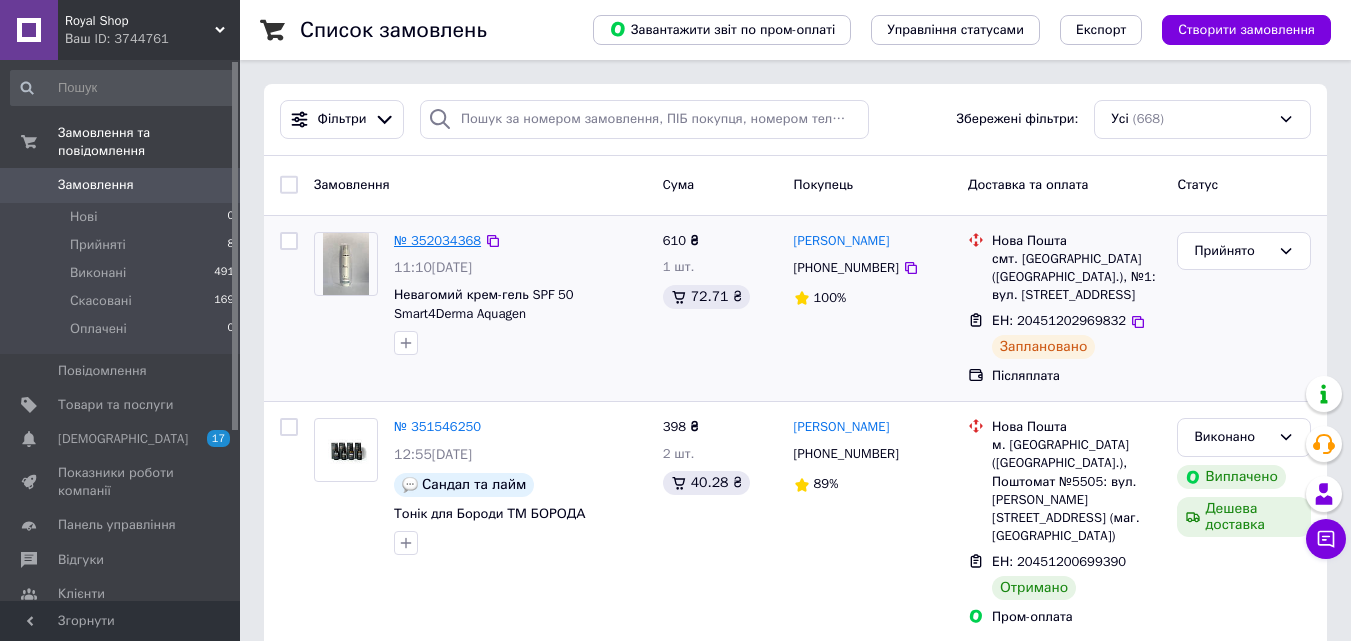click on "№ 352034368" at bounding box center (437, 240) 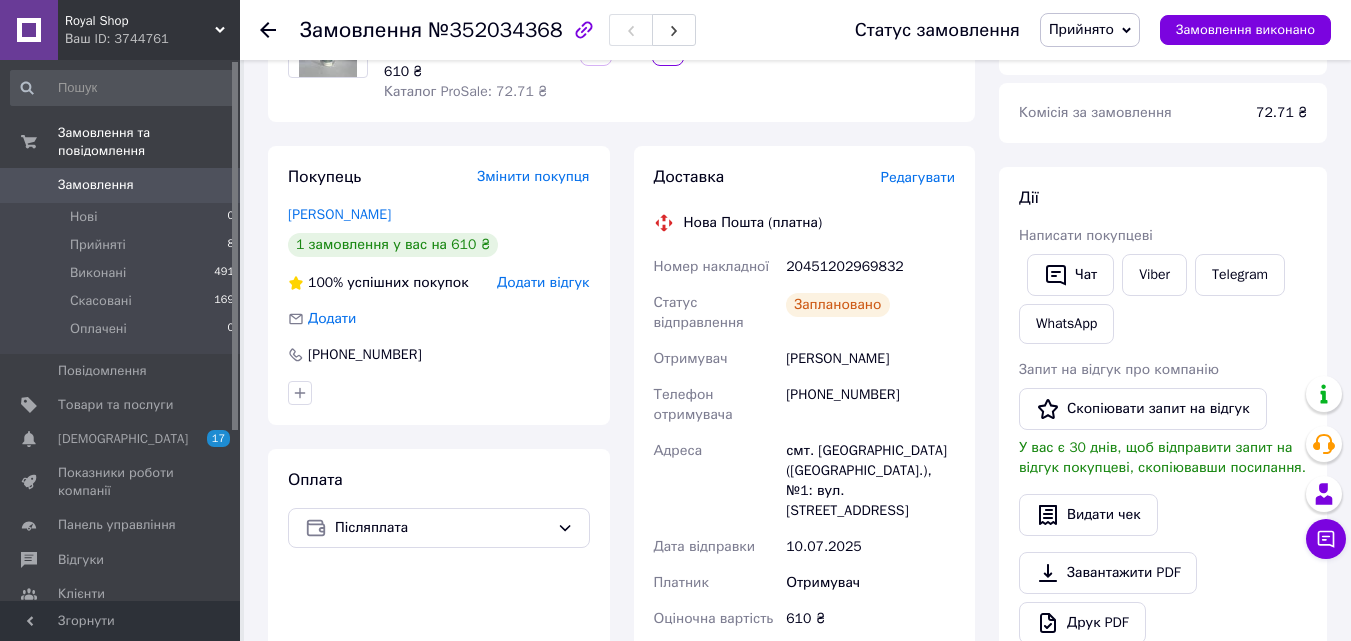 scroll, scrollTop: 0, scrollLeft: 0, axis: both 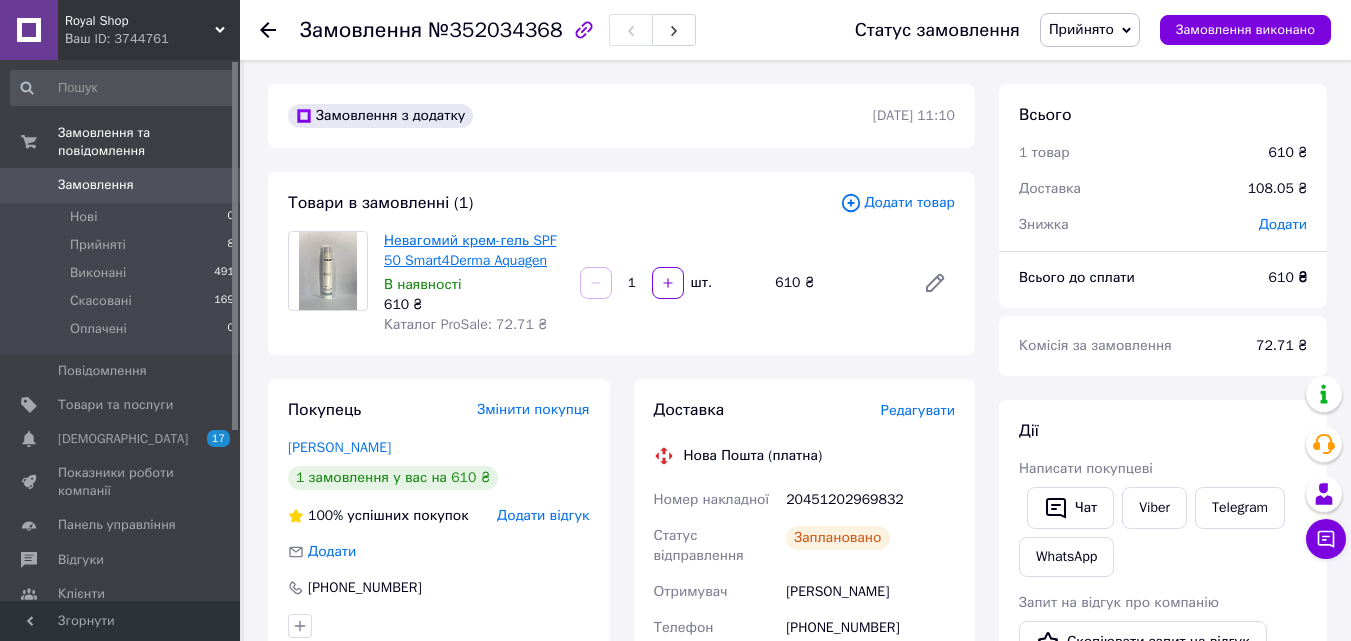 click on "Невагомий крем-гель SPF 50 Smart4Derma Aquagen" at bounding box center (470, 250) 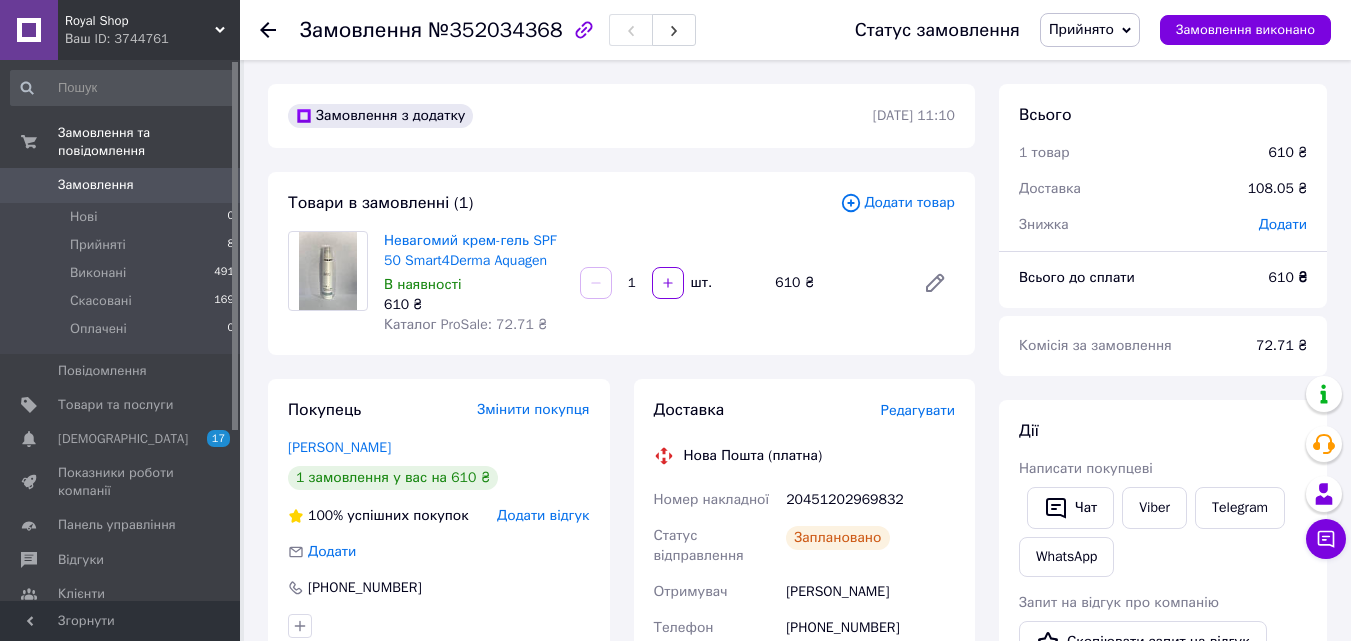 click 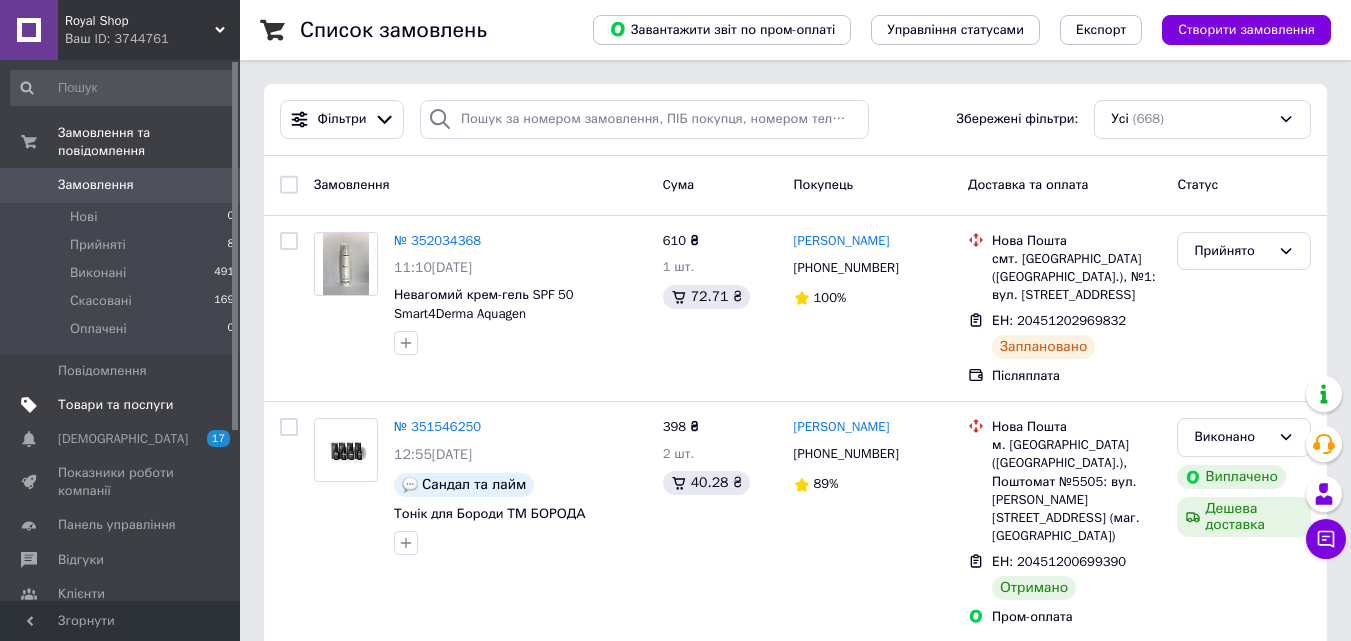 click on "Товари та послуги" at bounding box center (115, 405) 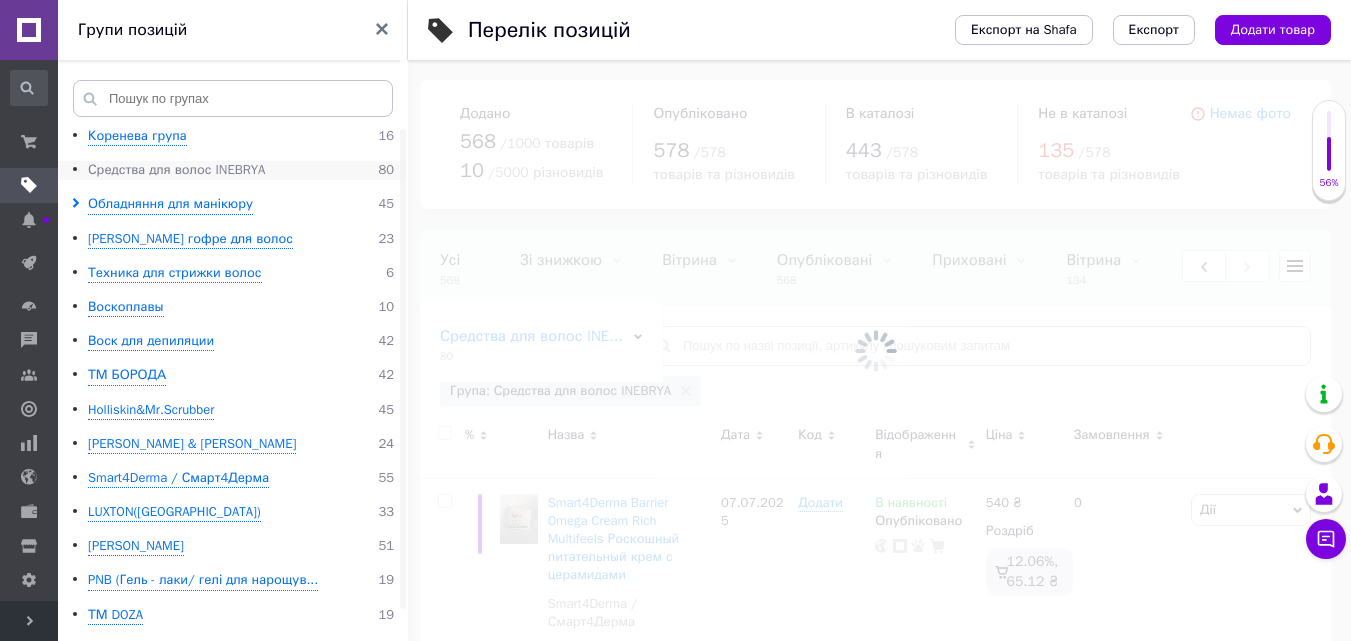 scroll, scrollTop: 0, scrollLeft: 228, axis: horizontal 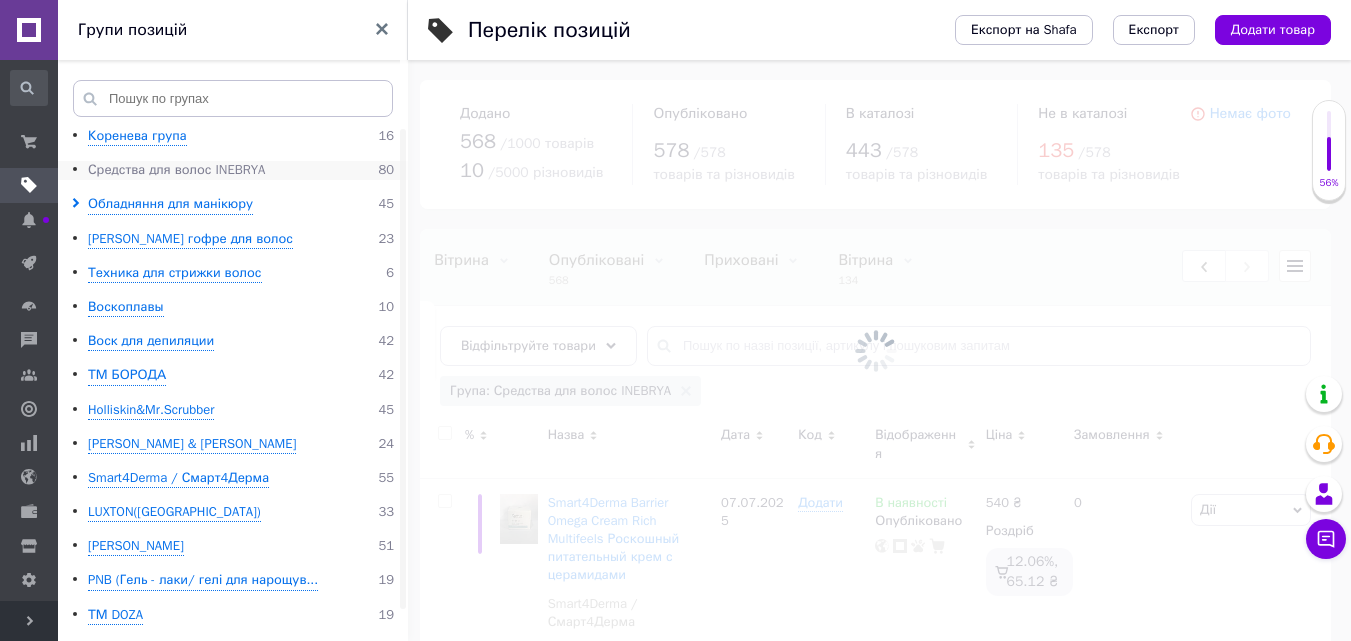 click on "Средства для волос INEBRYA" at bounding box center [176, 170] 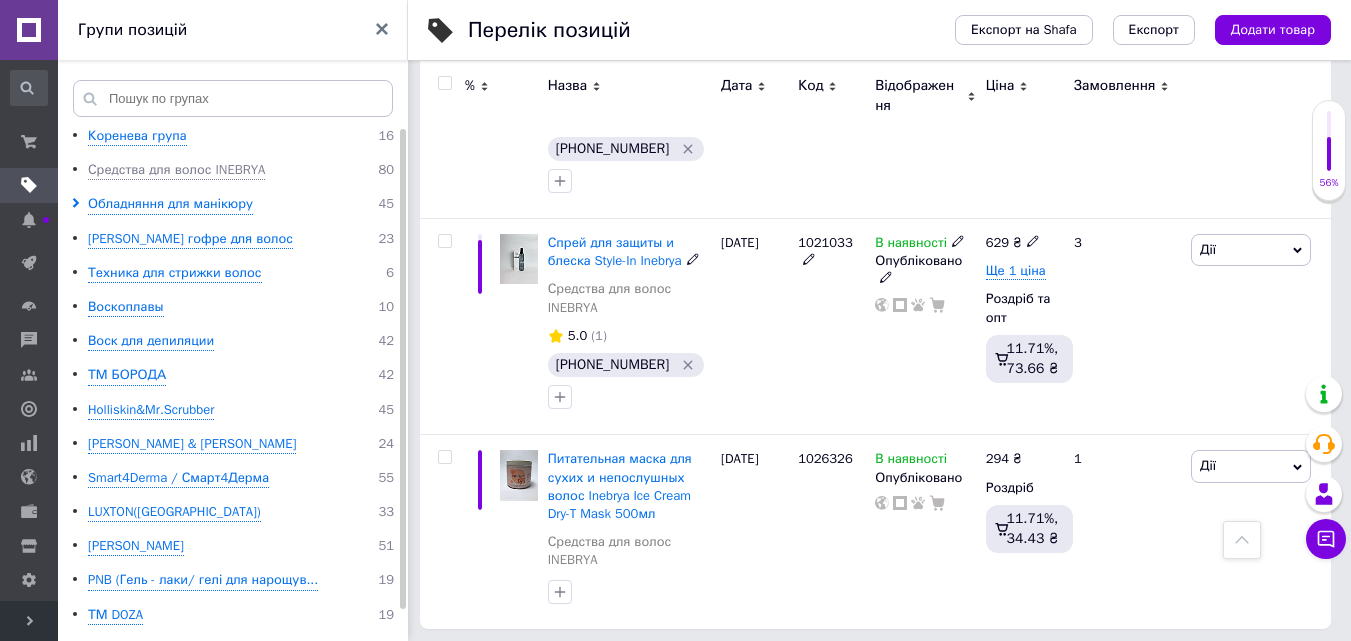 scroll, scrollTop: 4046, scrollLeft: 0, axis: vertical 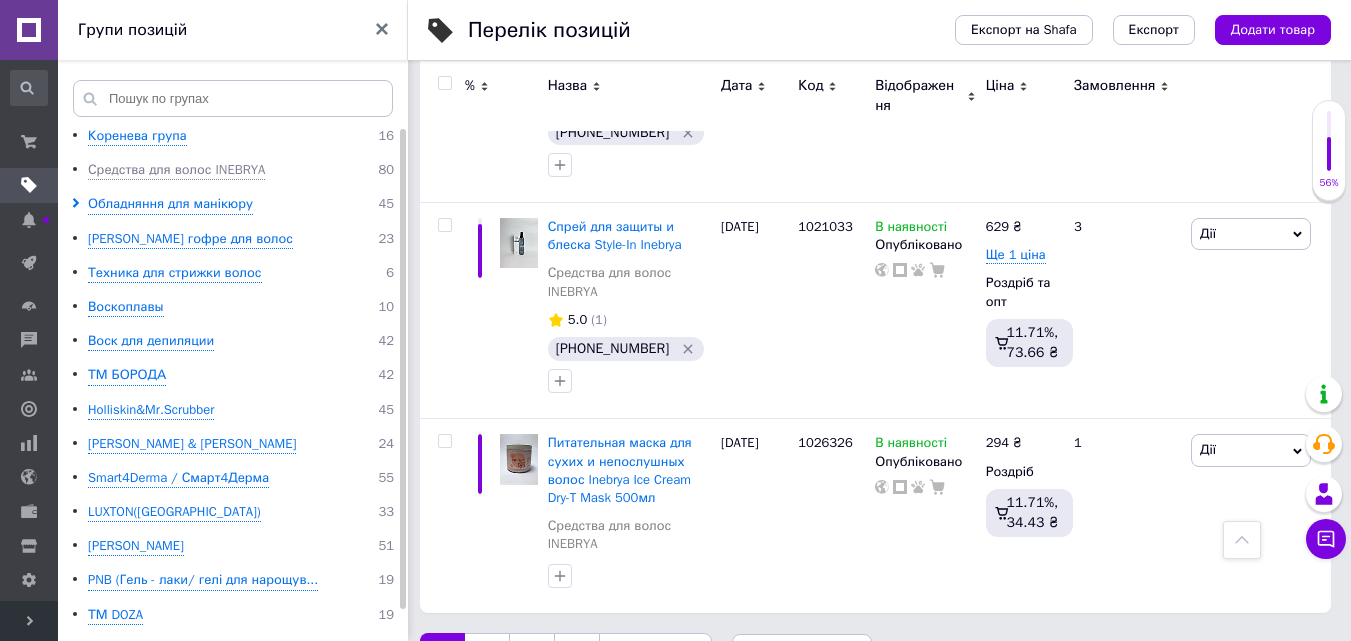 click on "2" at bounding box center [487, 654] 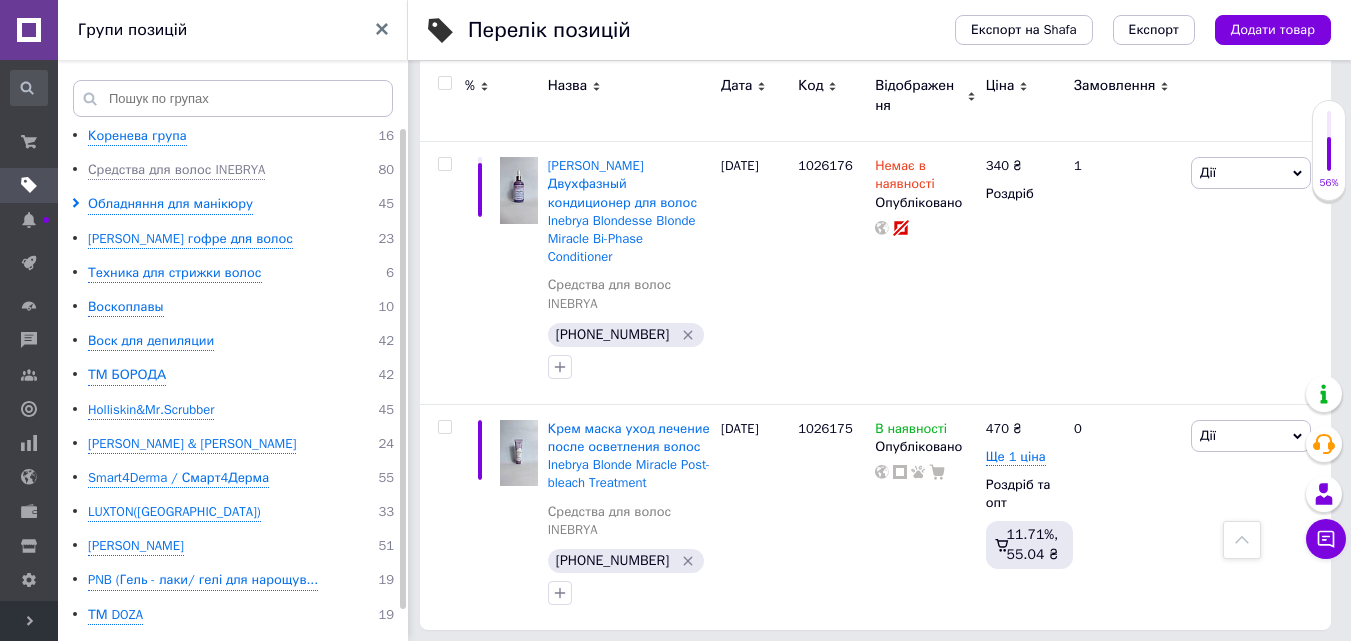 scroll, scrollTop: 4532, scrollLeft: 0, axis: vertical 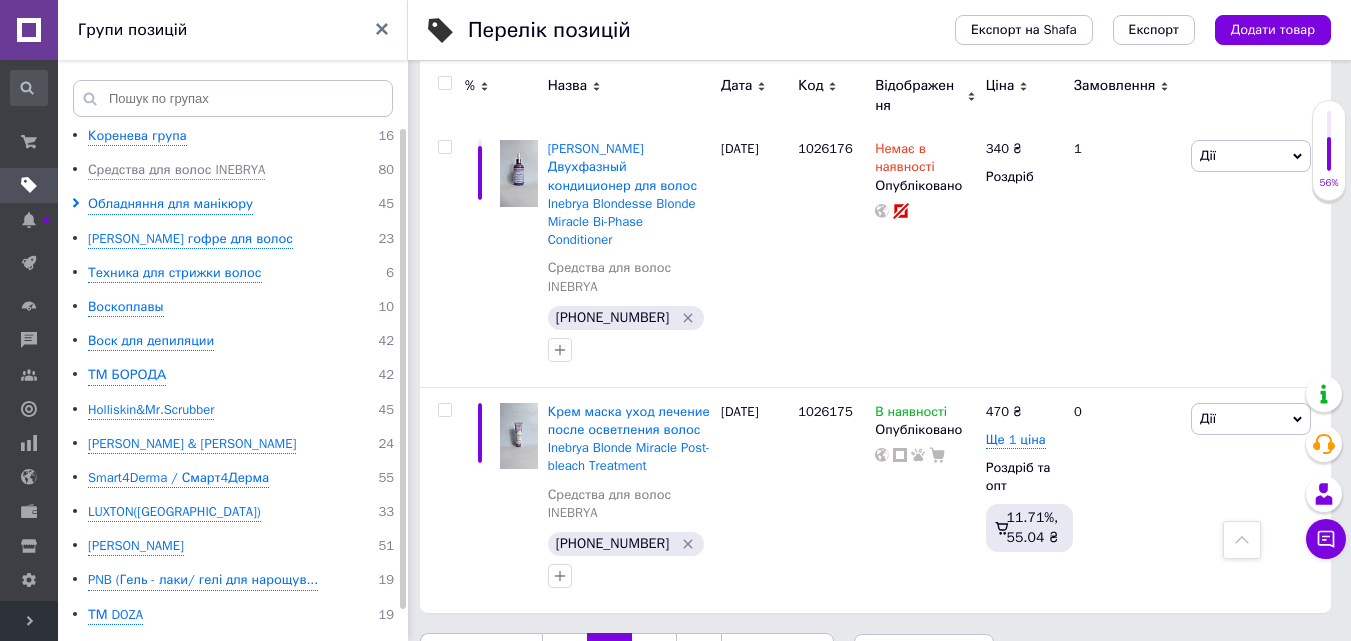 click on "3" at bounding box center (654, 654) 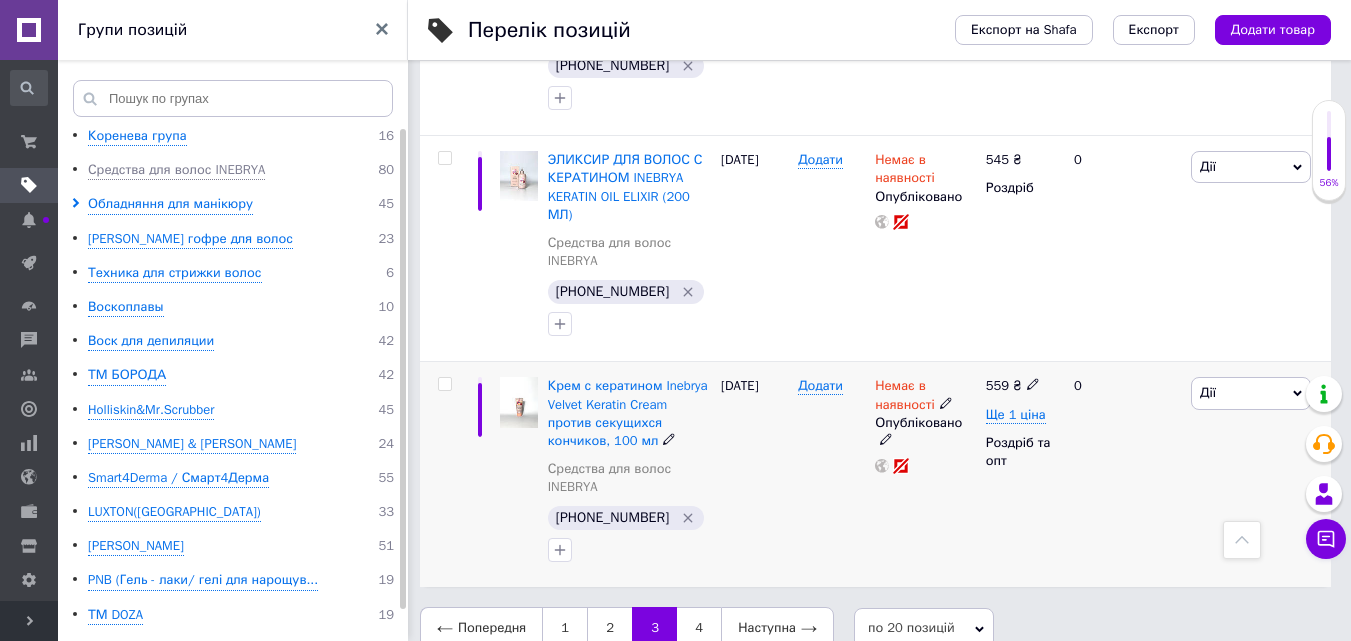 scroll, scrollTop: 4291, scrollLeft: 0, axis: vertical 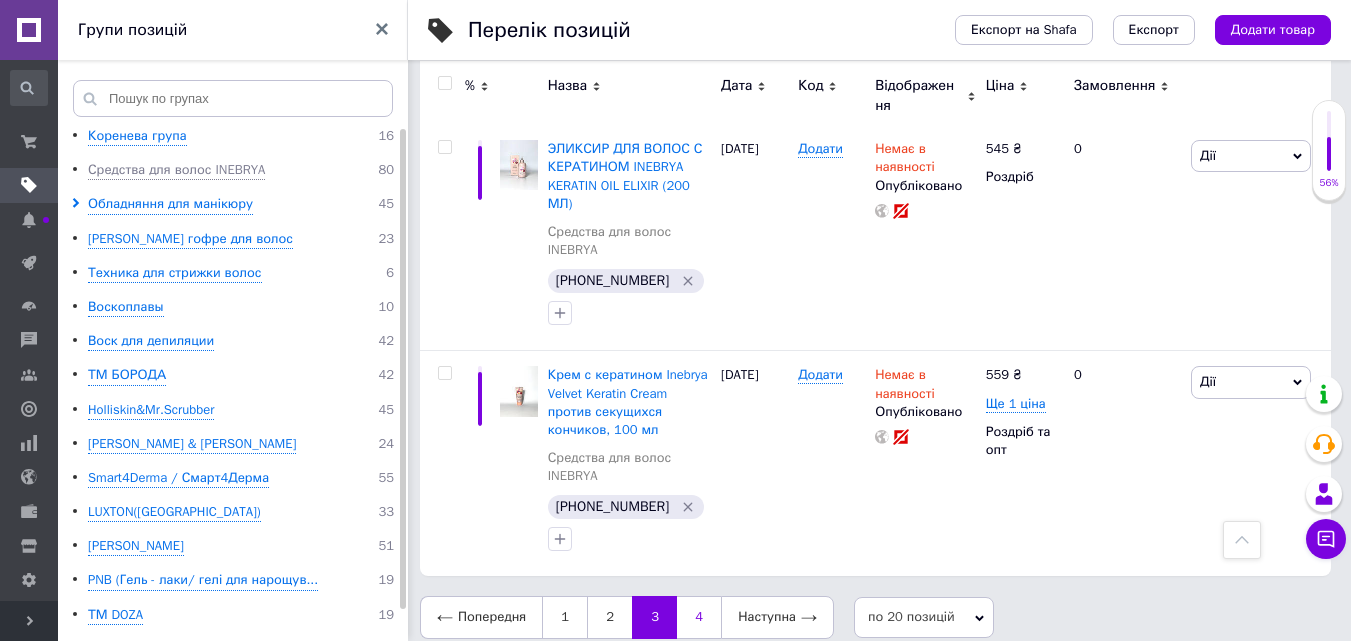 click on "4" at bounding box center (699, 617) 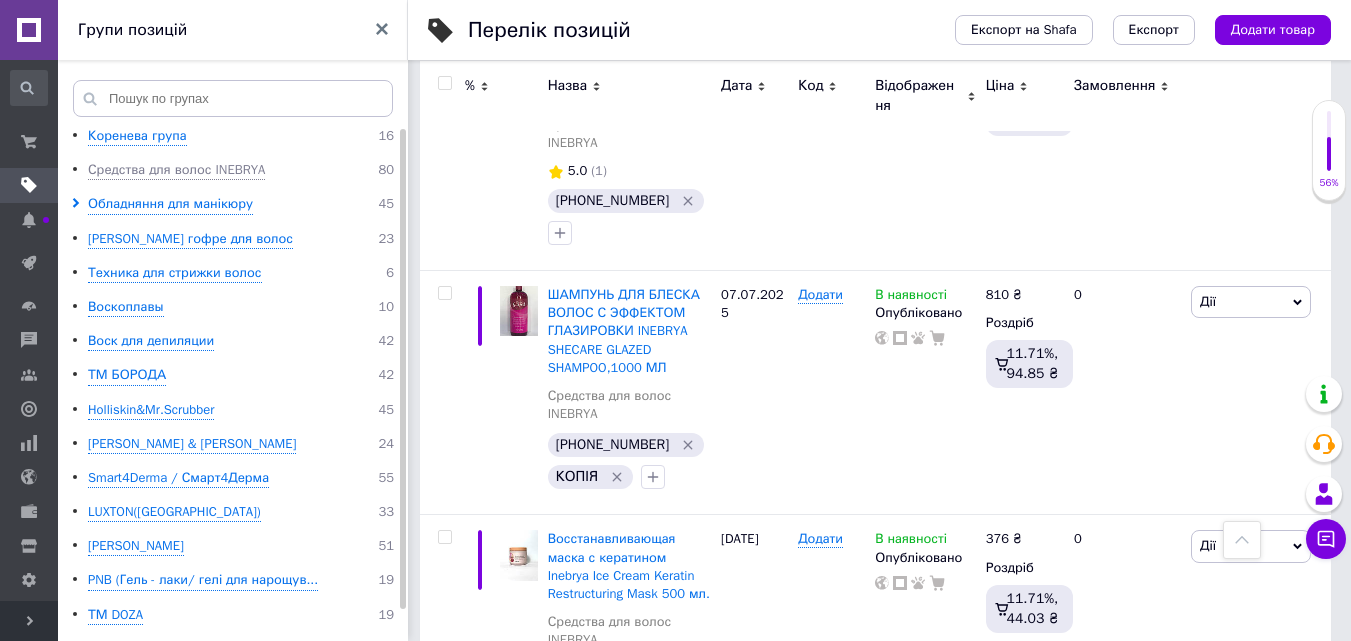 scroll, scrollTop: 2291, scrollLeft: 0, axis: vertical 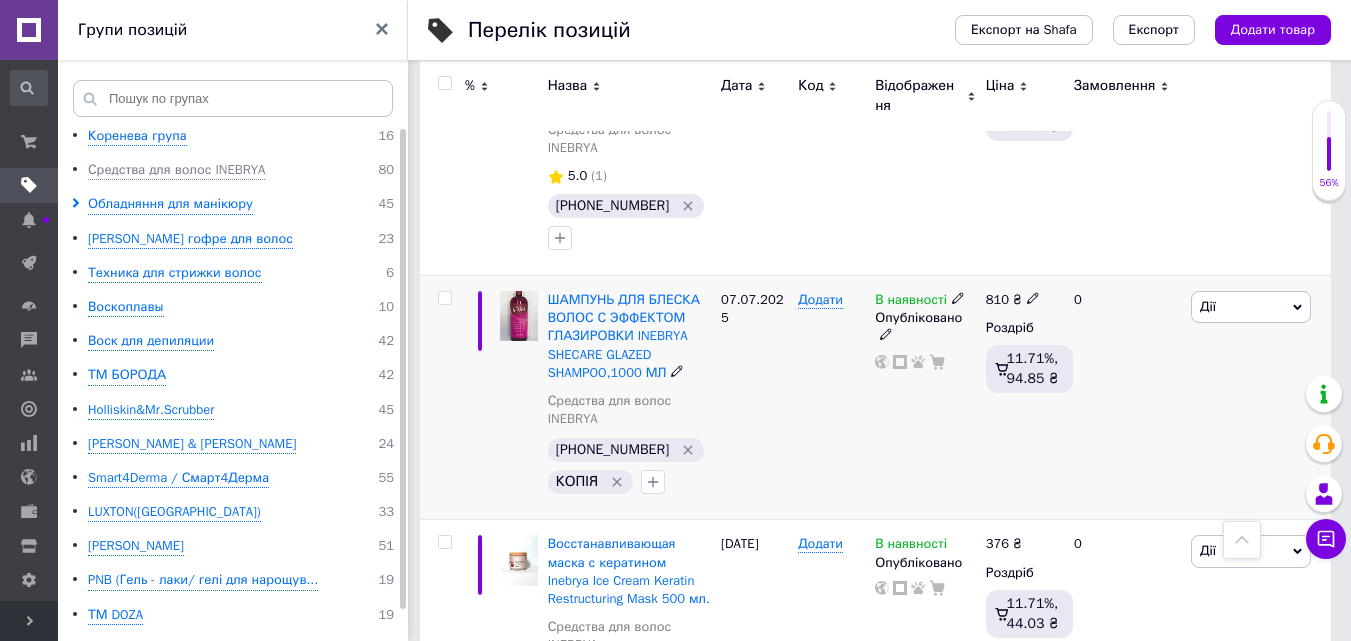 click 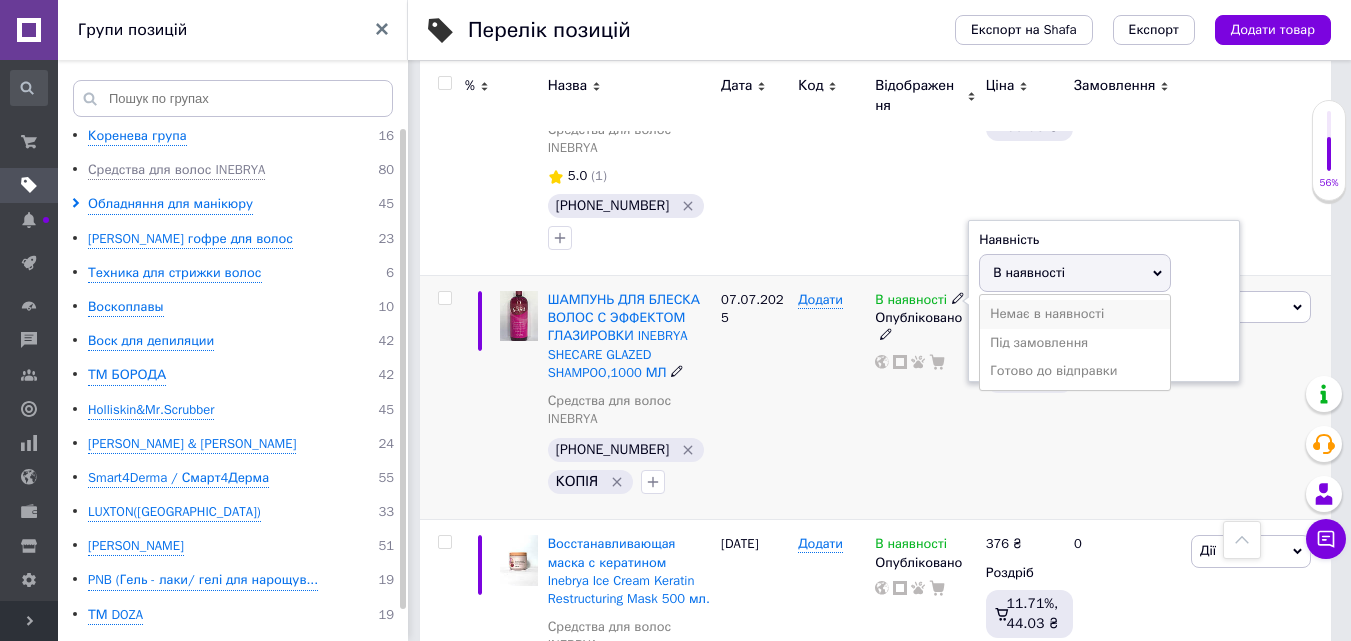 click on "Немає в наявності" at bounding box center [1075, 314] 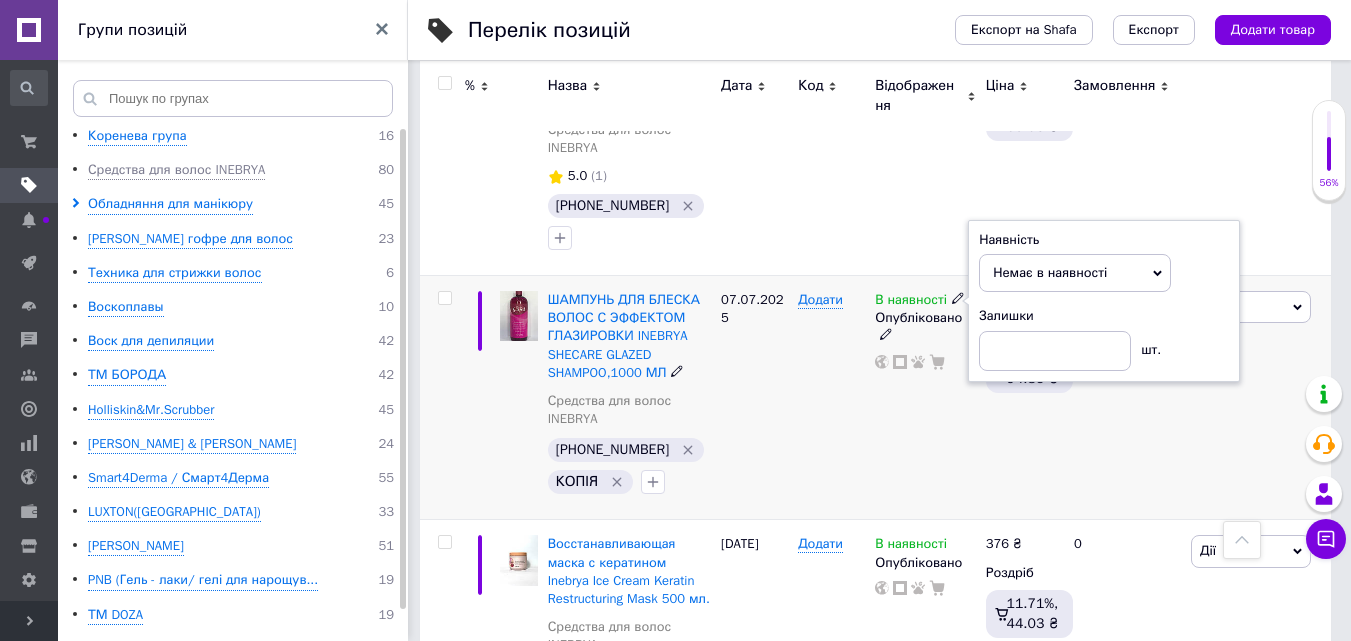 click on "Додати" at bounding box center (831, 398) 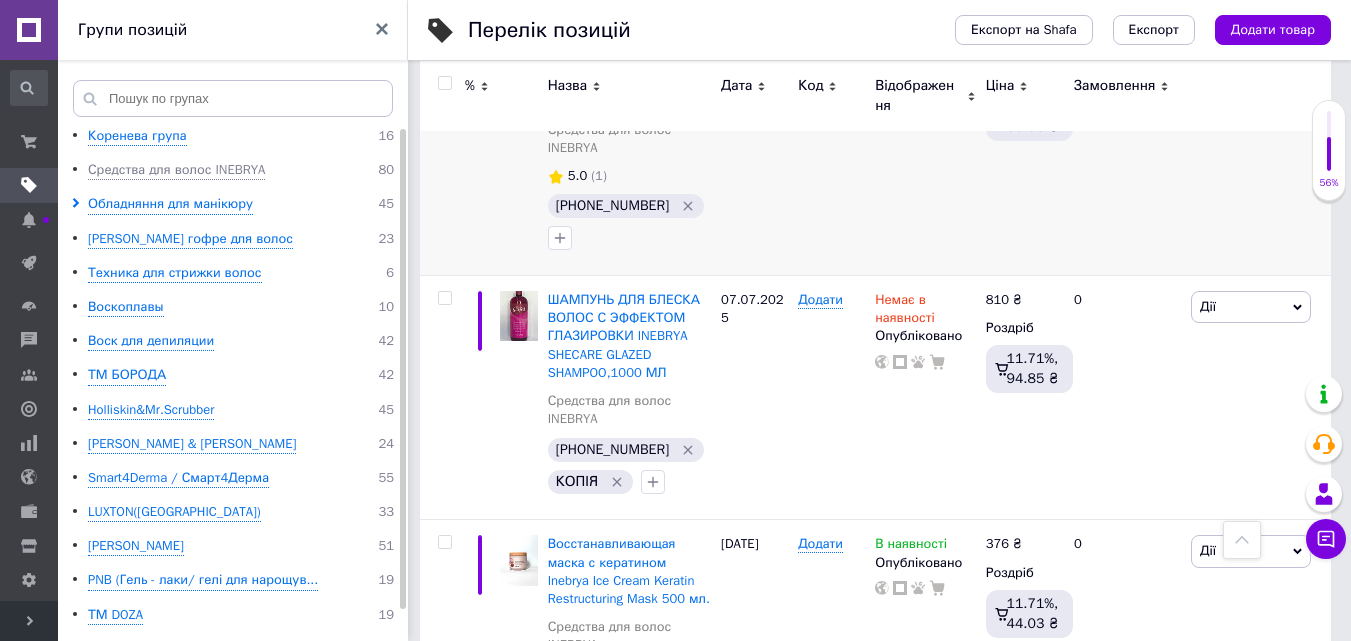 click on "В наявності Опубліковано" at bounding box center (925, 149) 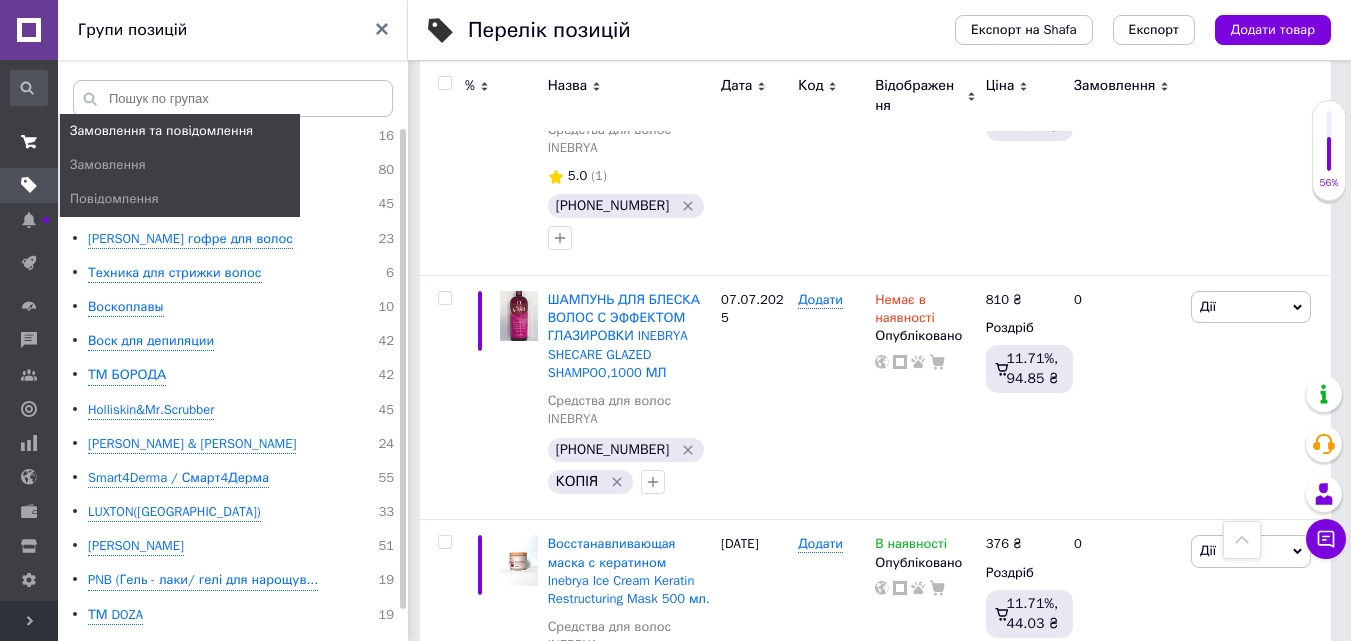 click 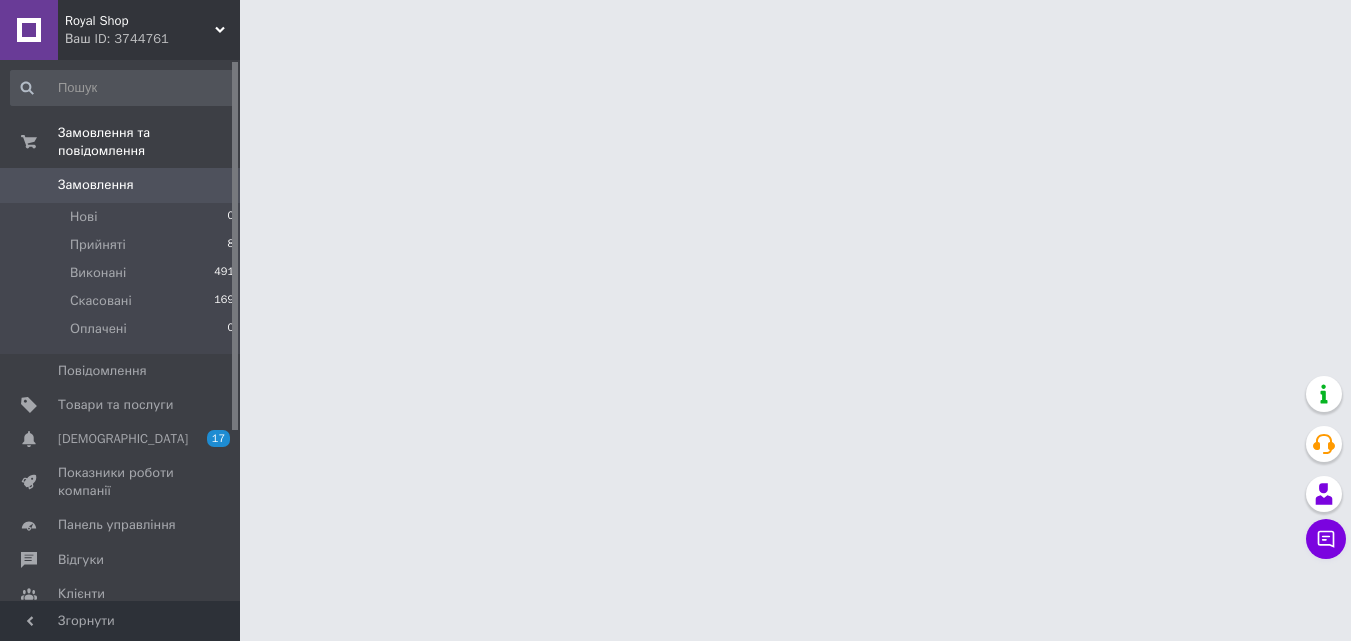 scroll, scrollTop: 0, scrollLeft: 0, axis: both 